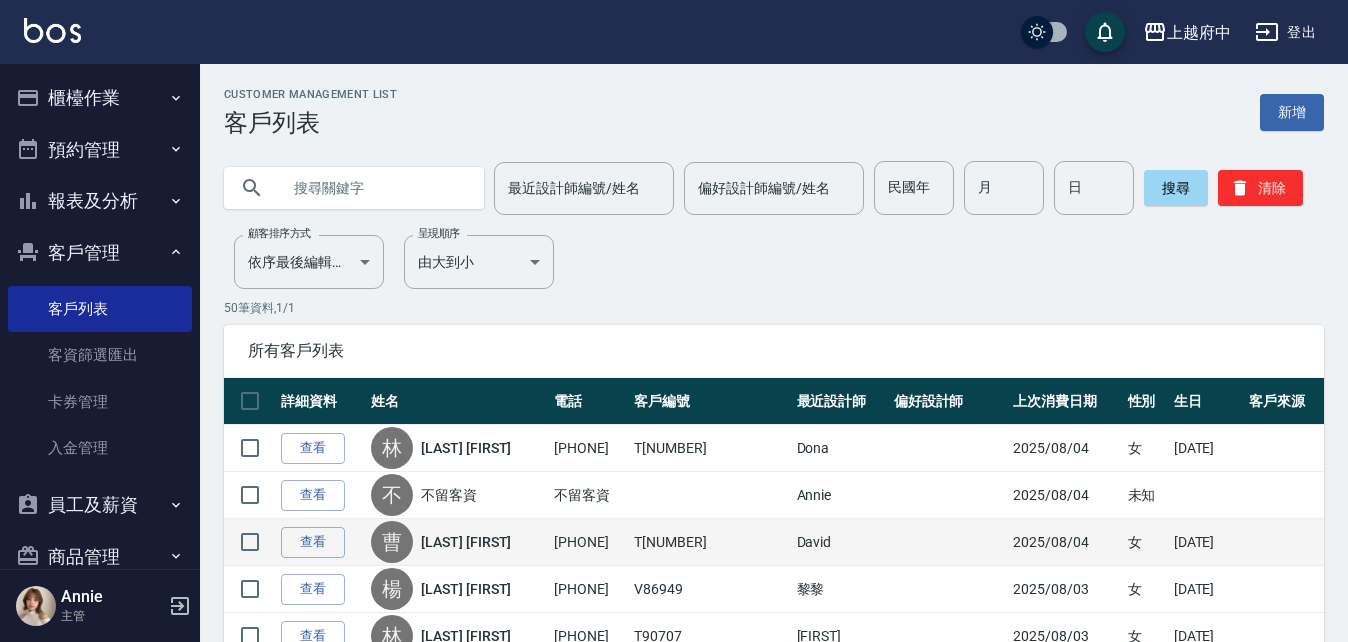 scroll, scrollTop: 0, scrollLeft: 0, axis: both 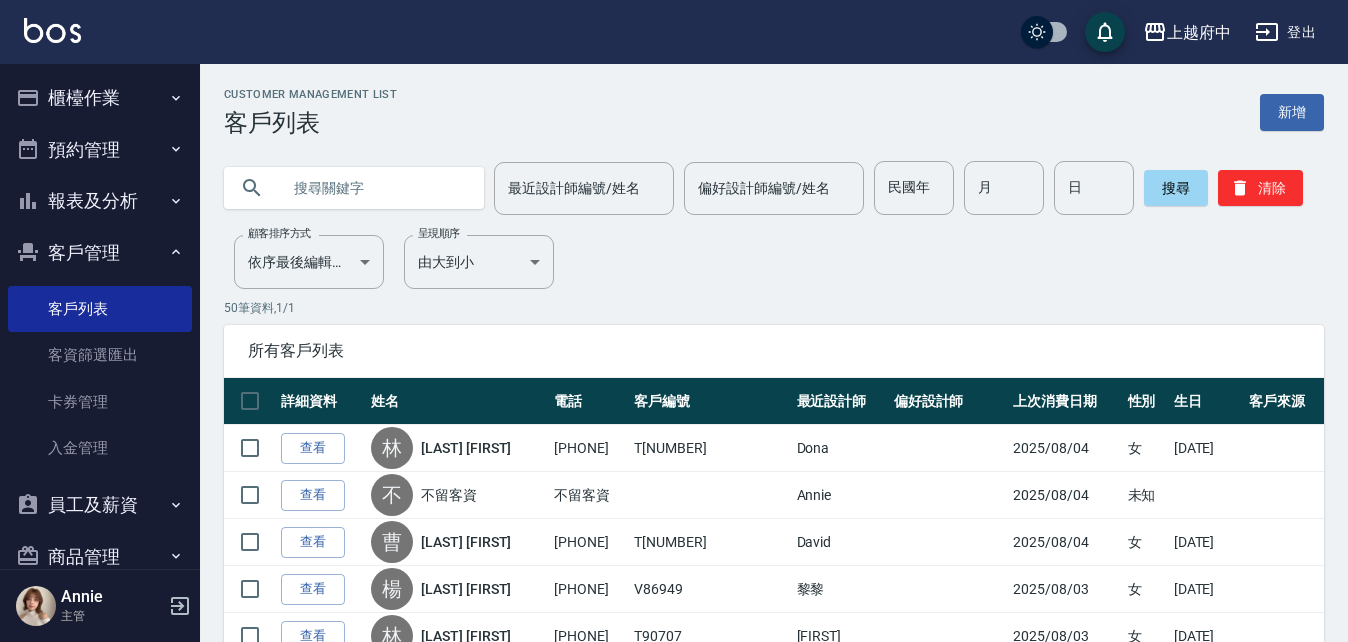 click on "客戶管理" at bounding box center (100, 253) 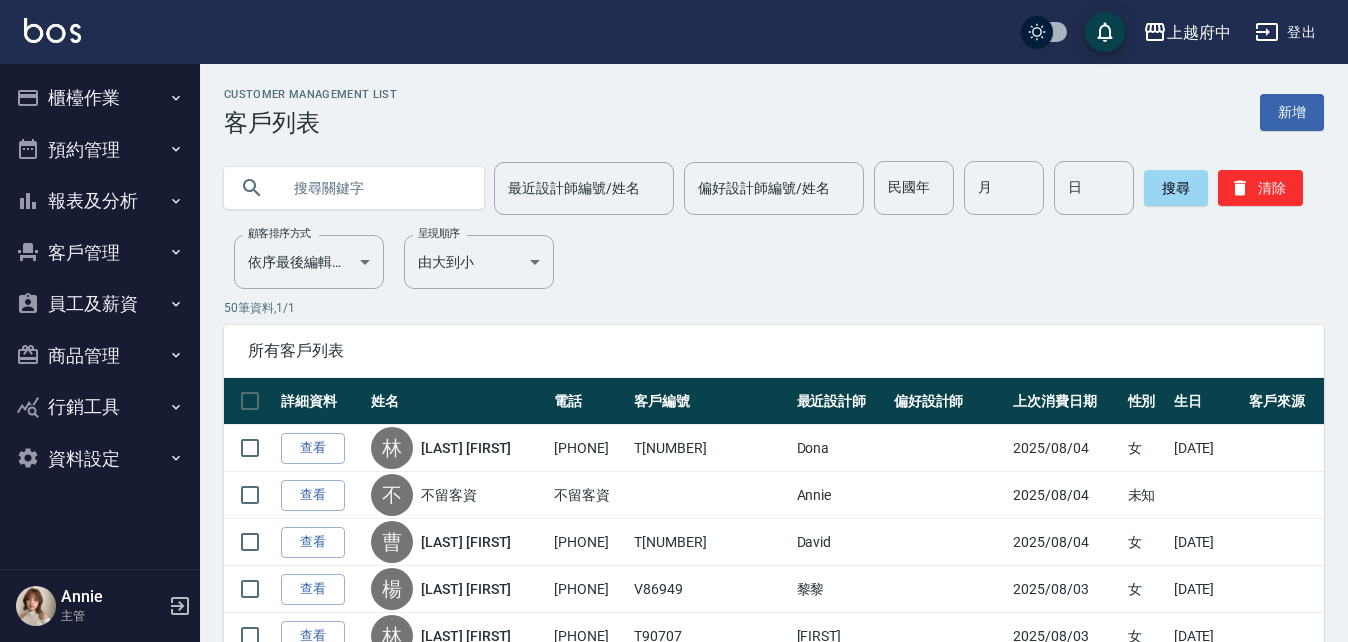 click on "報表及分析" at bounding box center (100, 201) 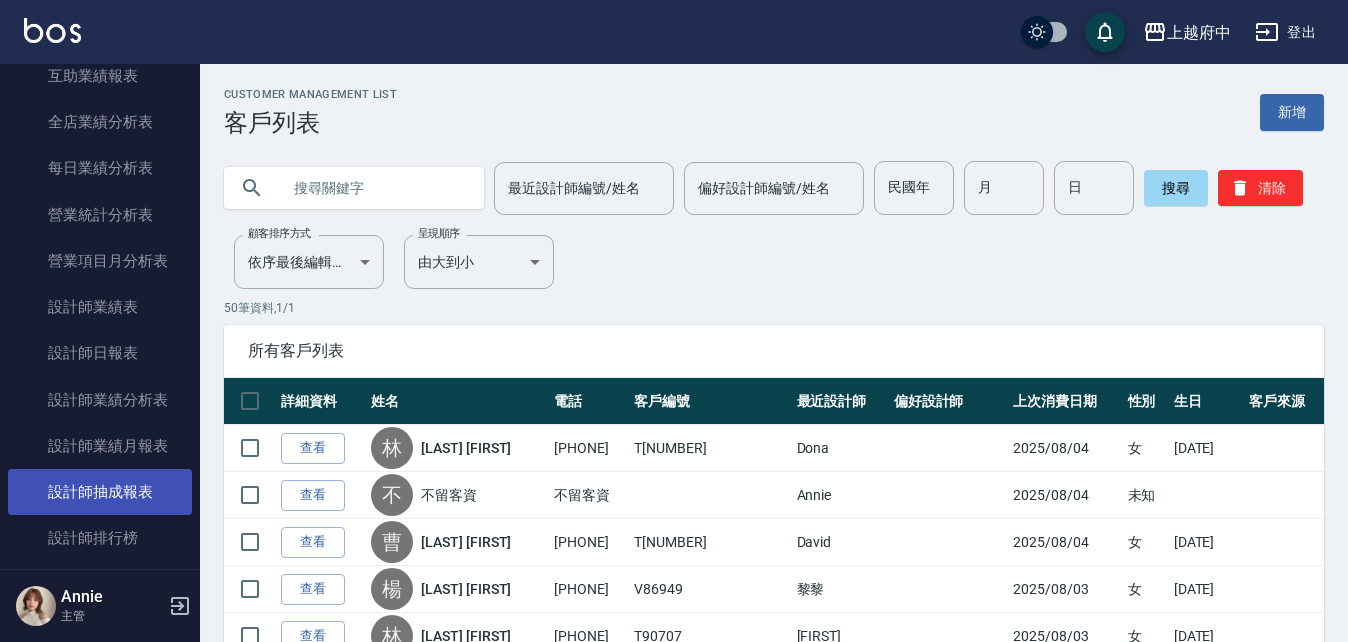 scroll, scrollTop: 600, scrollLeft: 0, axis: vertical 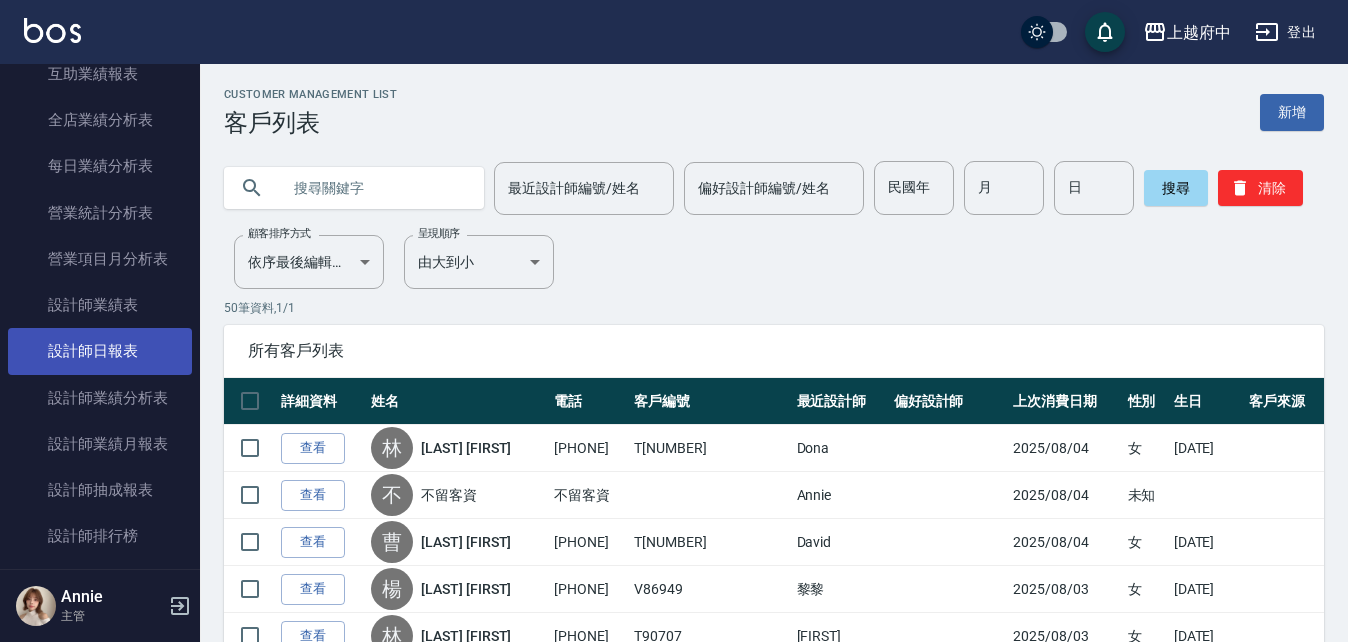 click on "設計師日報表" at bounding box center [100, 351] 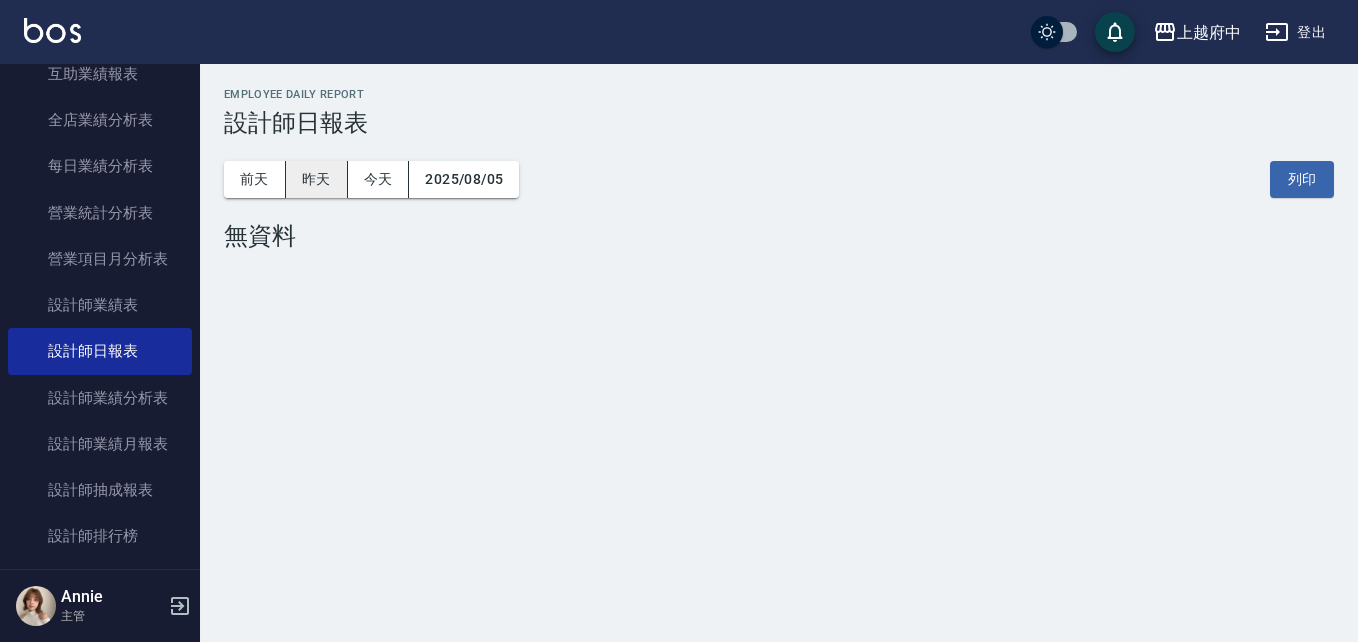 click on "昨天" at bounding box center [317, 179] 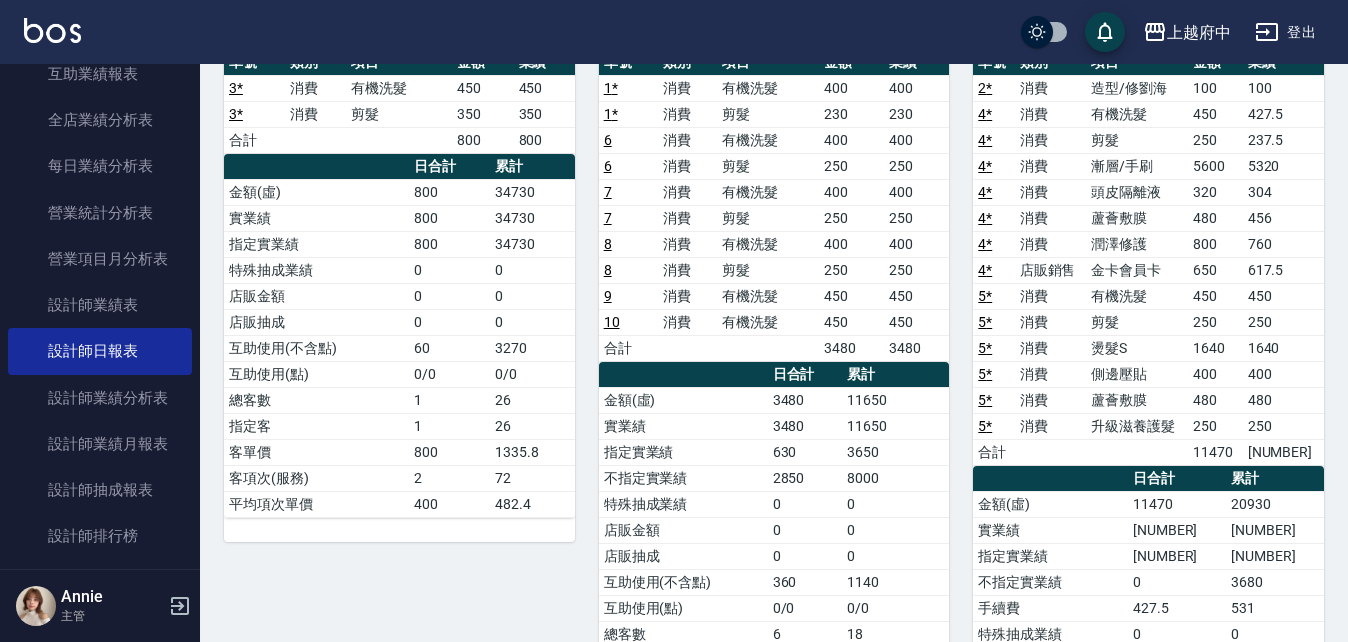 scroll, scrollTop: 0, scrollLeft: 0, axis: both 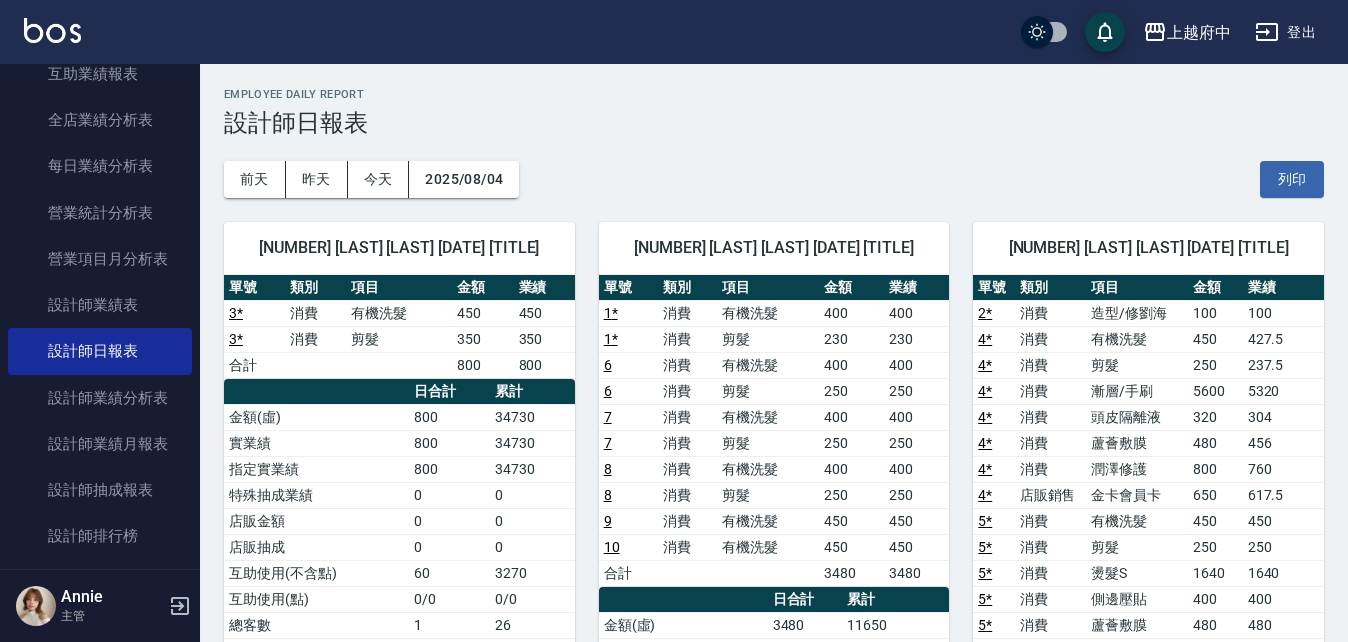 click on "前天 昨天 今天 2025/08/04 列印" at bounding box center [774, 179] 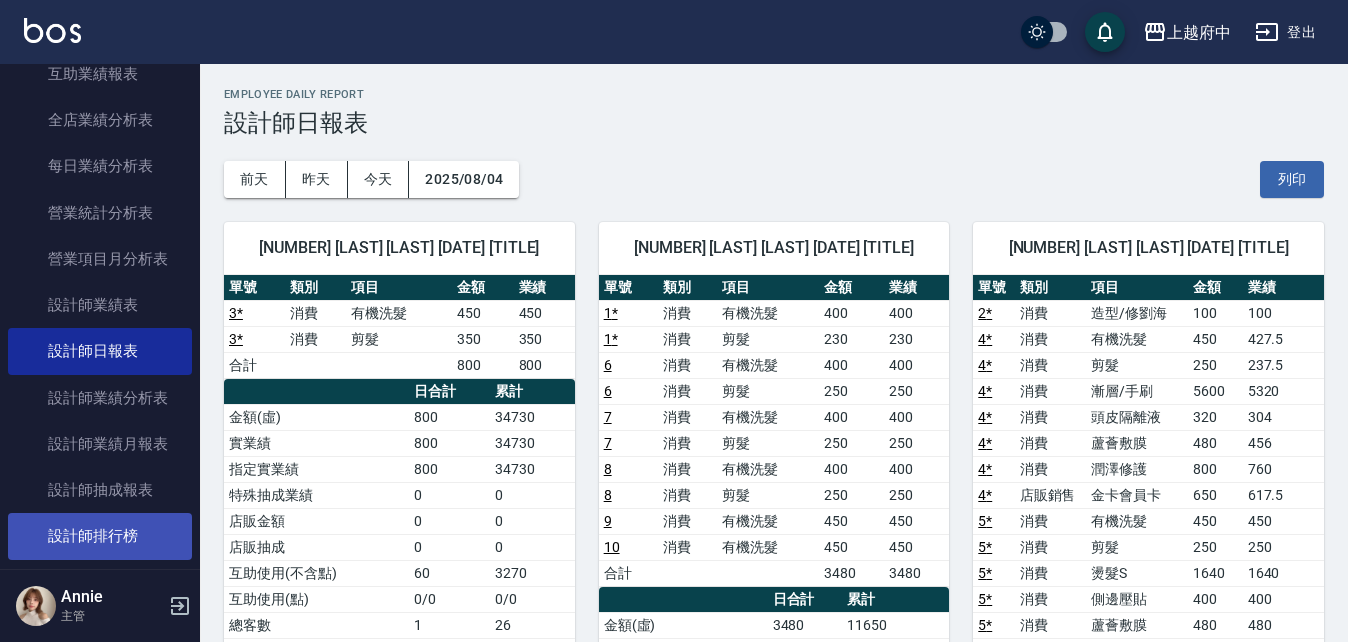 drag, startPoint x: 1295, startPoint y: 171, endPoint x: 133, endPoint y: 534, distance: 1217.3795 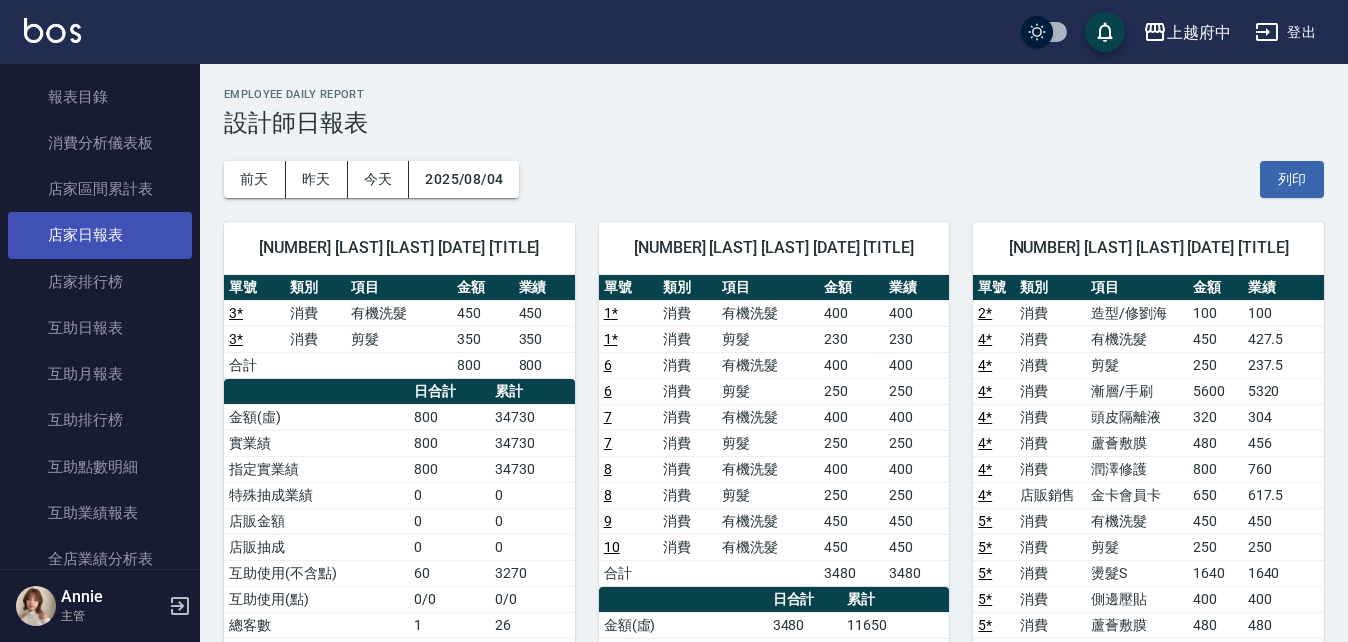 scroll, scrollTop: 0, scrollLeft: 0, axis: both 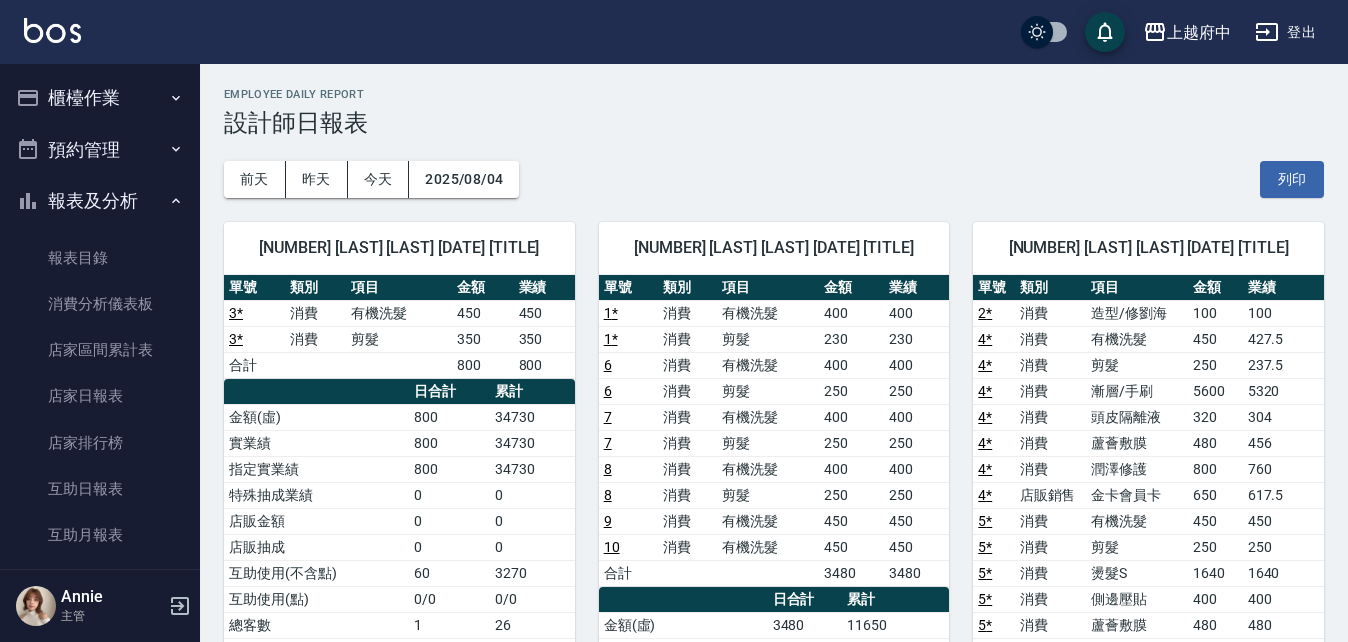 click on "報表及分析" at bounding box center (100, 201) 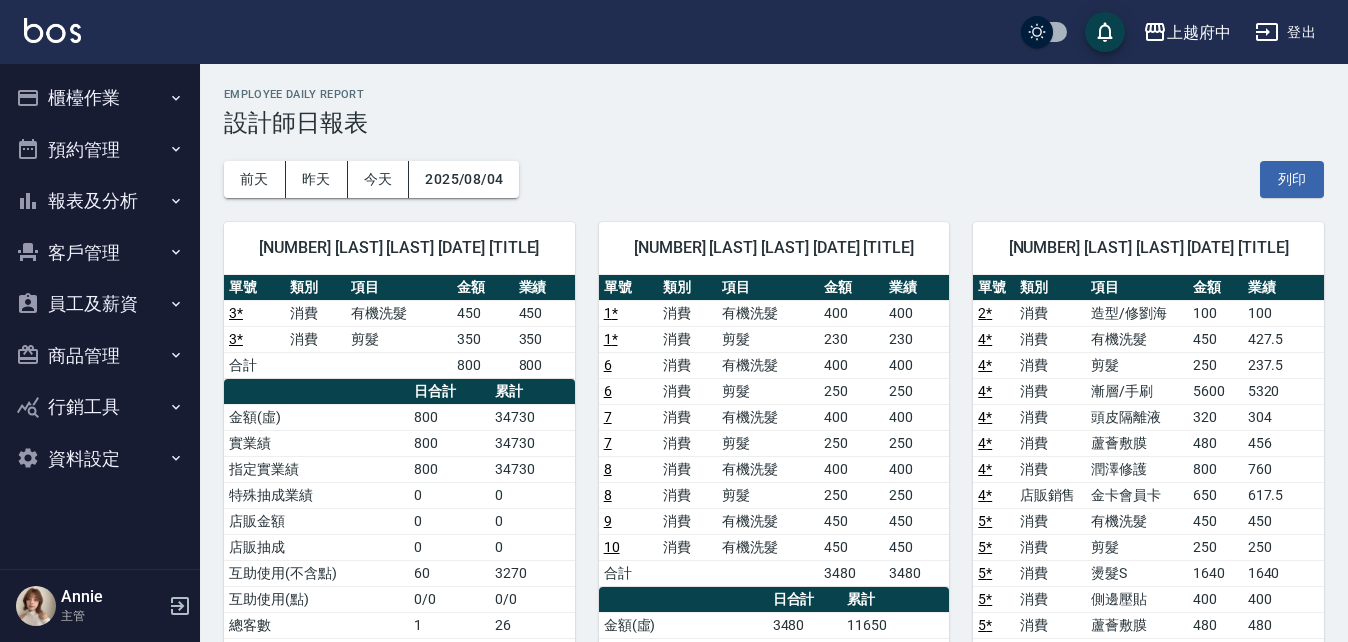 click on "客戶管理" at bounding box center [100, 253] 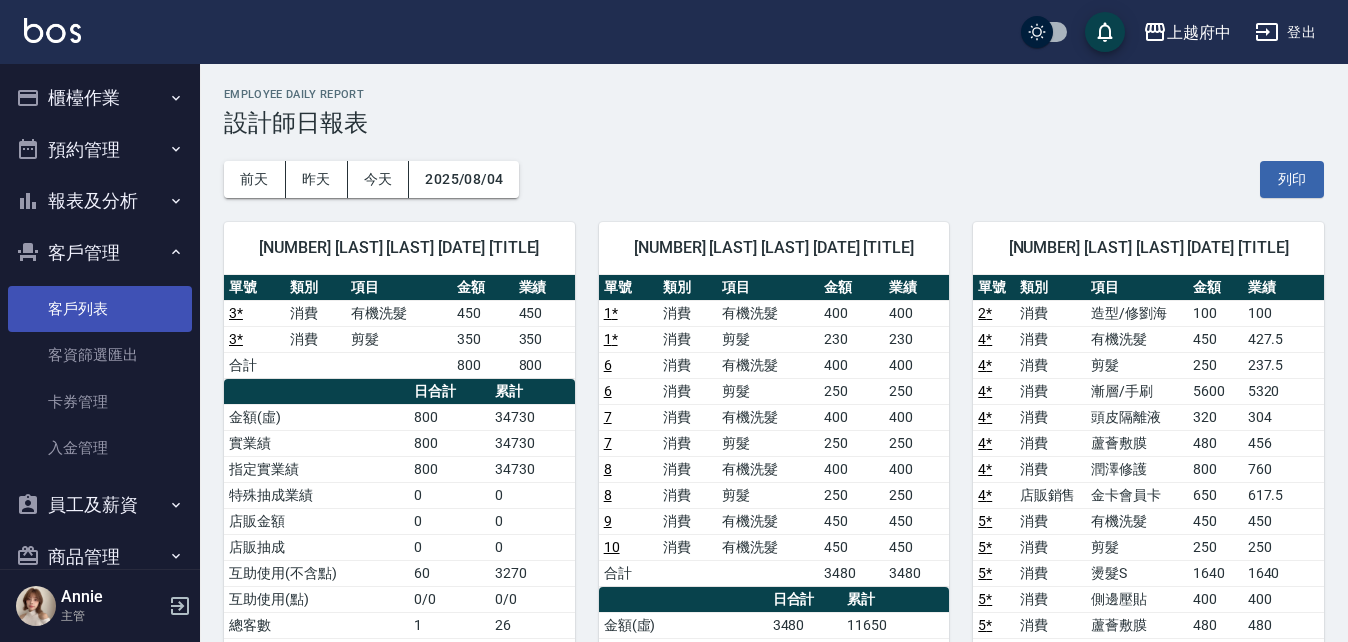 click on "客戶列表" at bounding box center (100, 309) 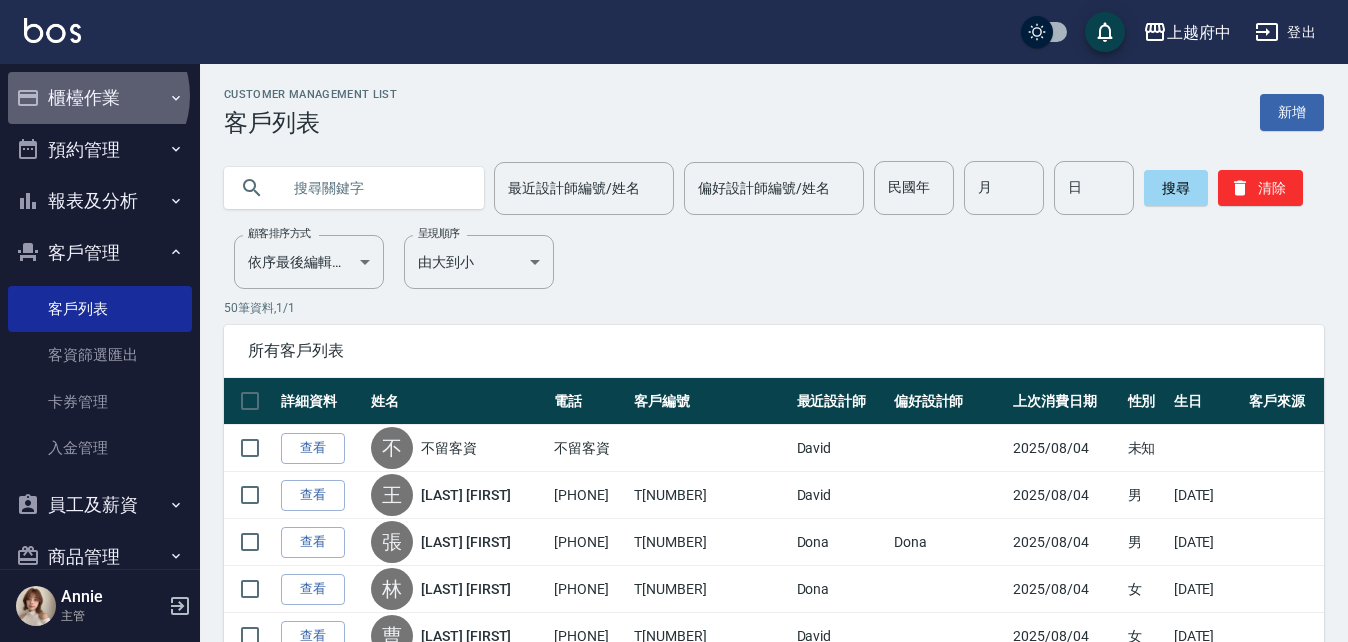 click on "櫃檯作業" at bounding box center (100, 98) 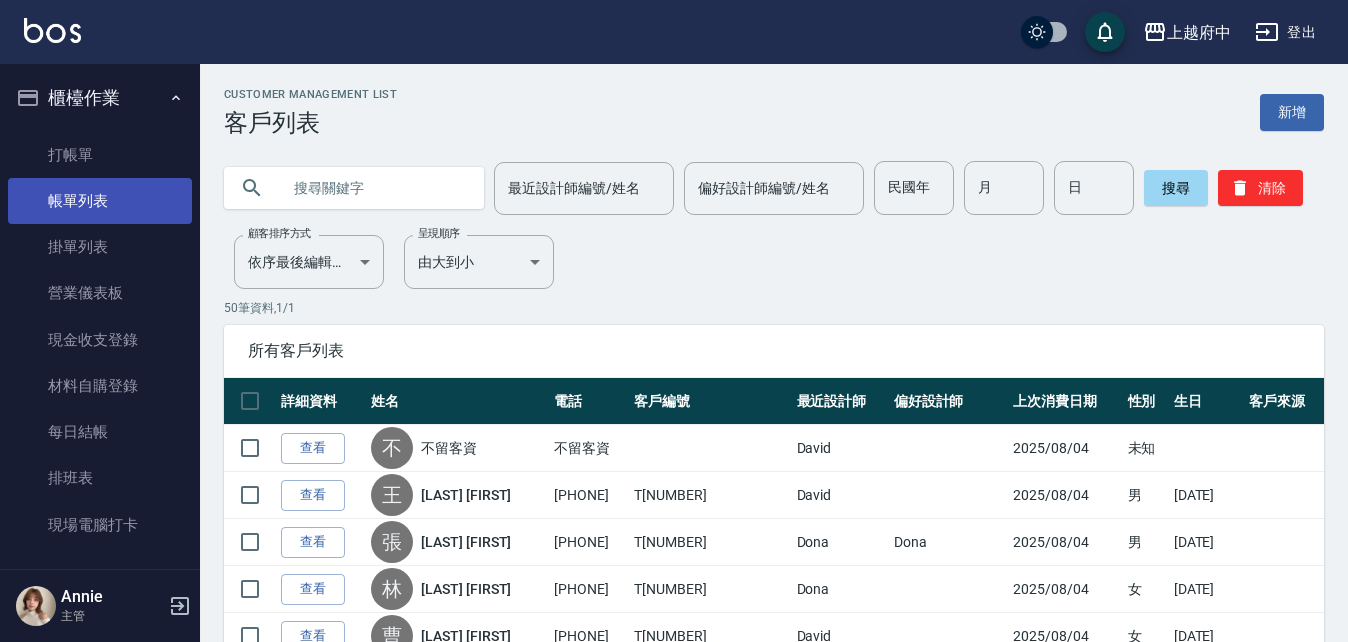 click on "帳單列表" at bounding box center [100, 201] 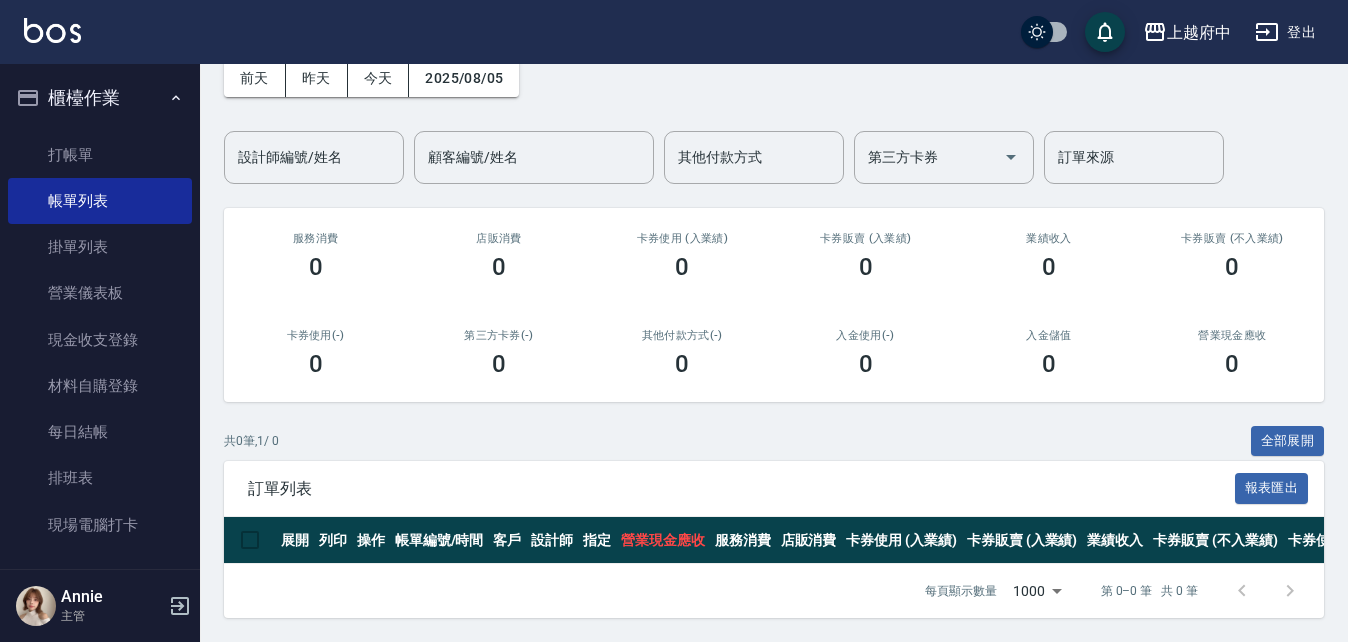 scroll, scrollTop: 0, scrollLeft: 0, axis: both 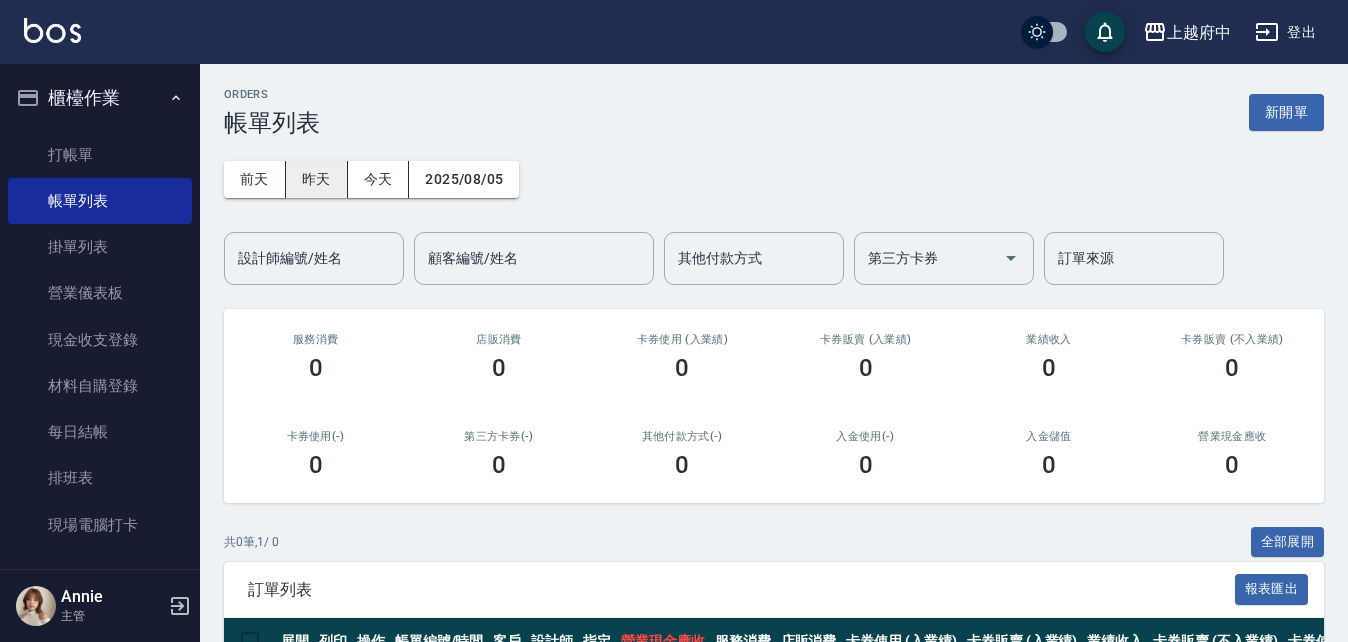 click on "昨天" at bounding box center (317, 179) 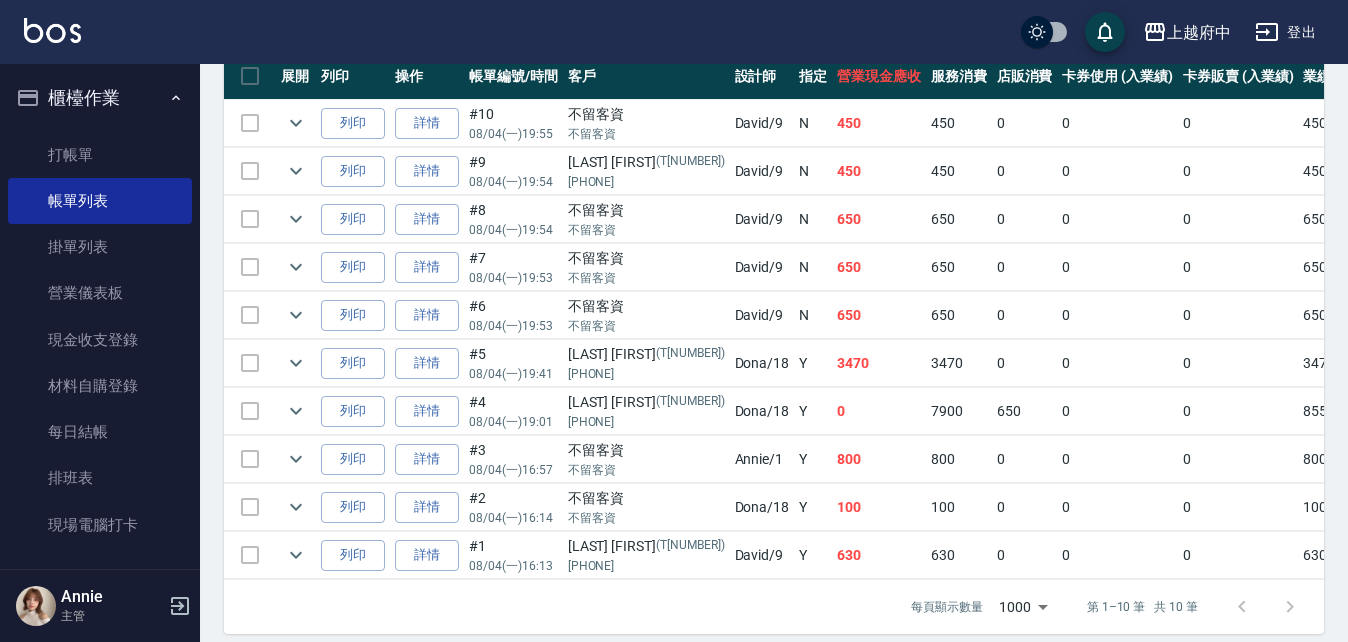scroll, scrollTop: 596, scrollLeft: 0, axis: vertical 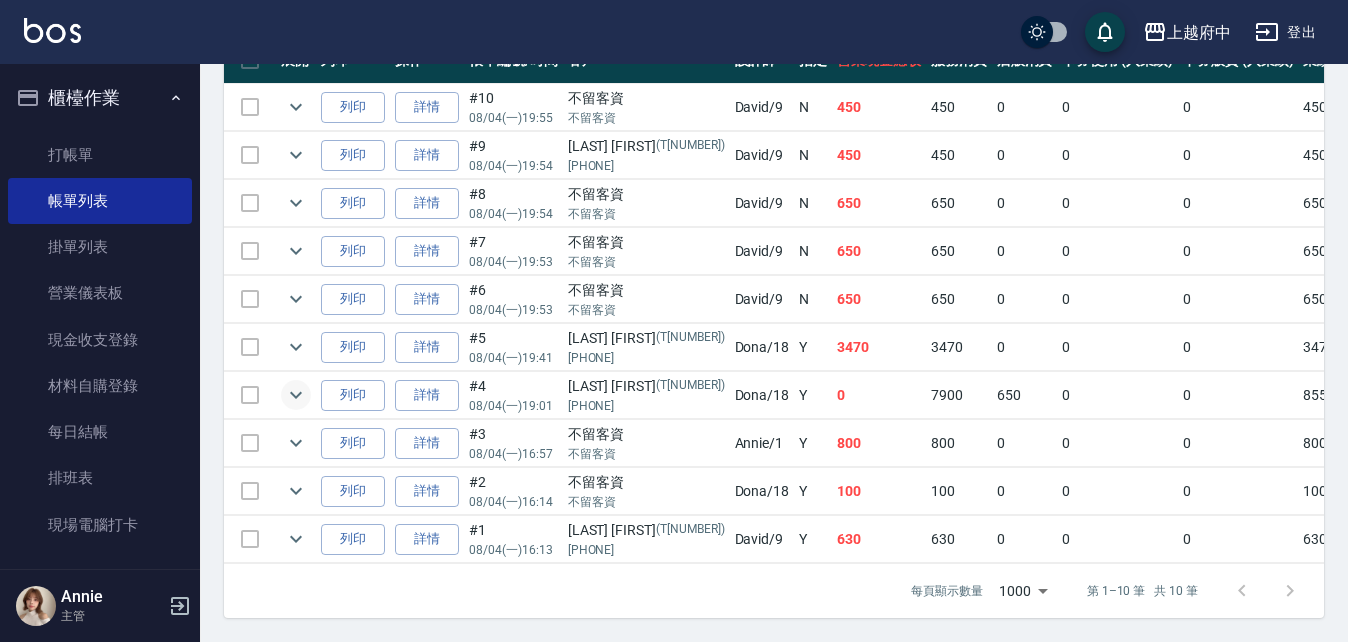 click 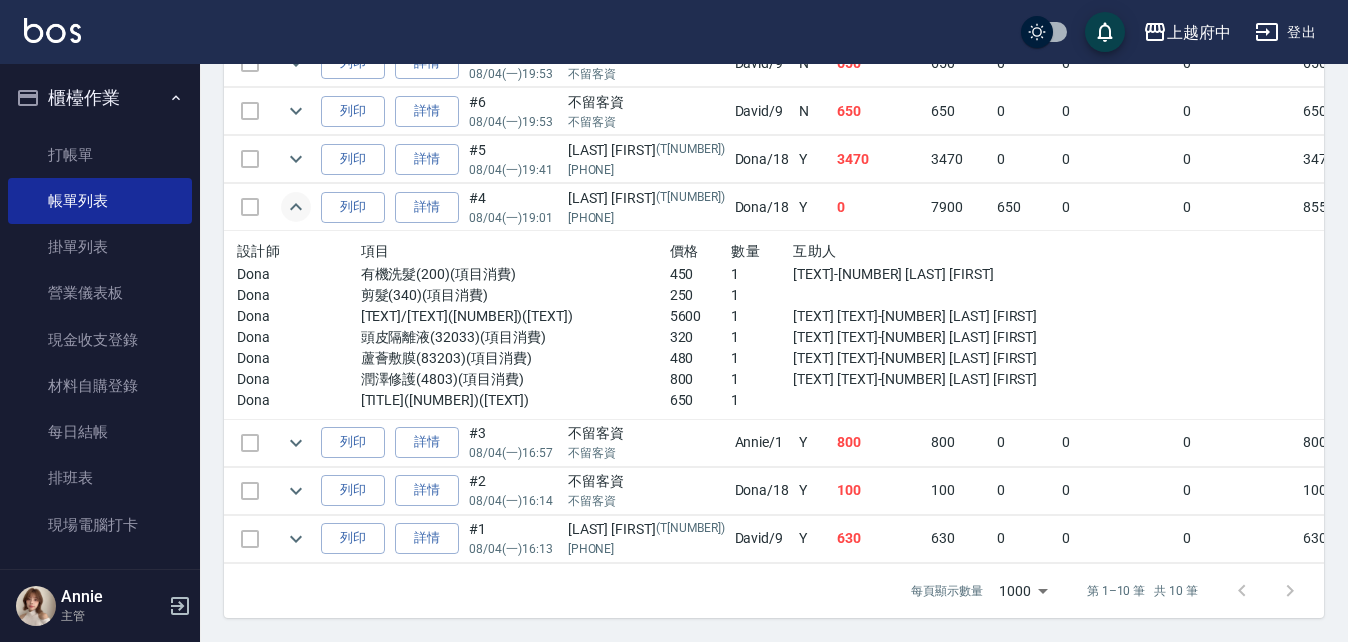 scroll, scrollTop: 784, scrollLeft: 0, axis: vertical 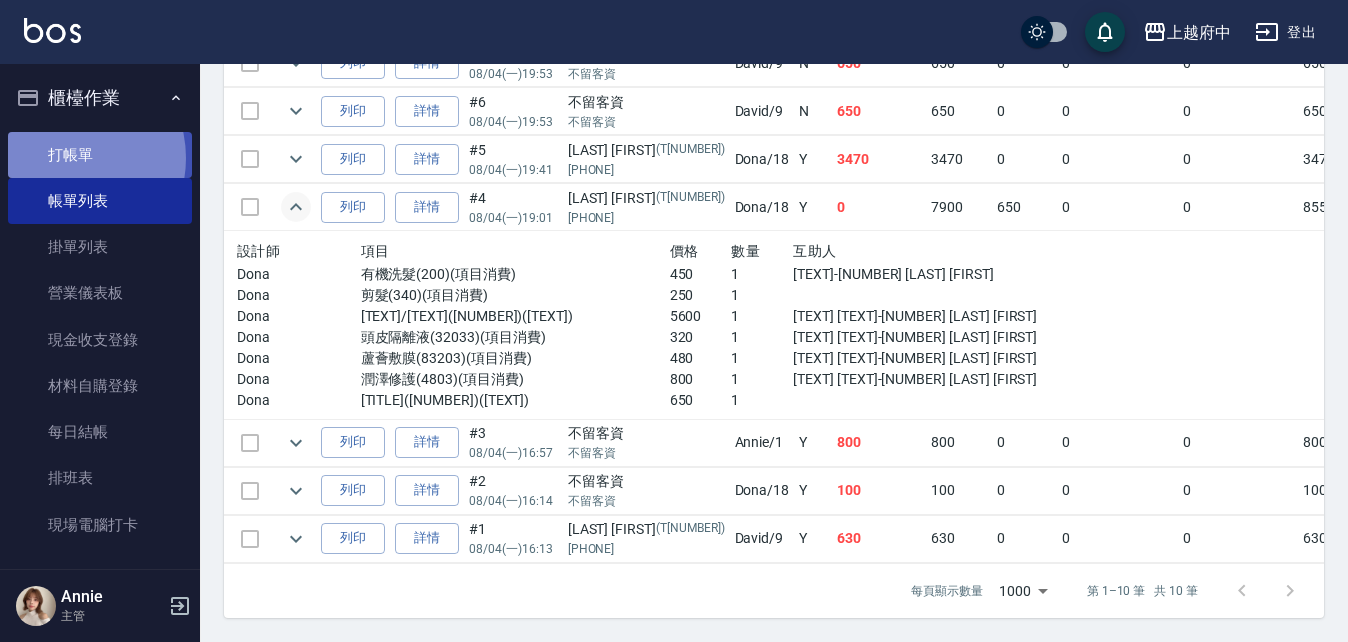 click on "打帳單" at bounding box center (100, 155) 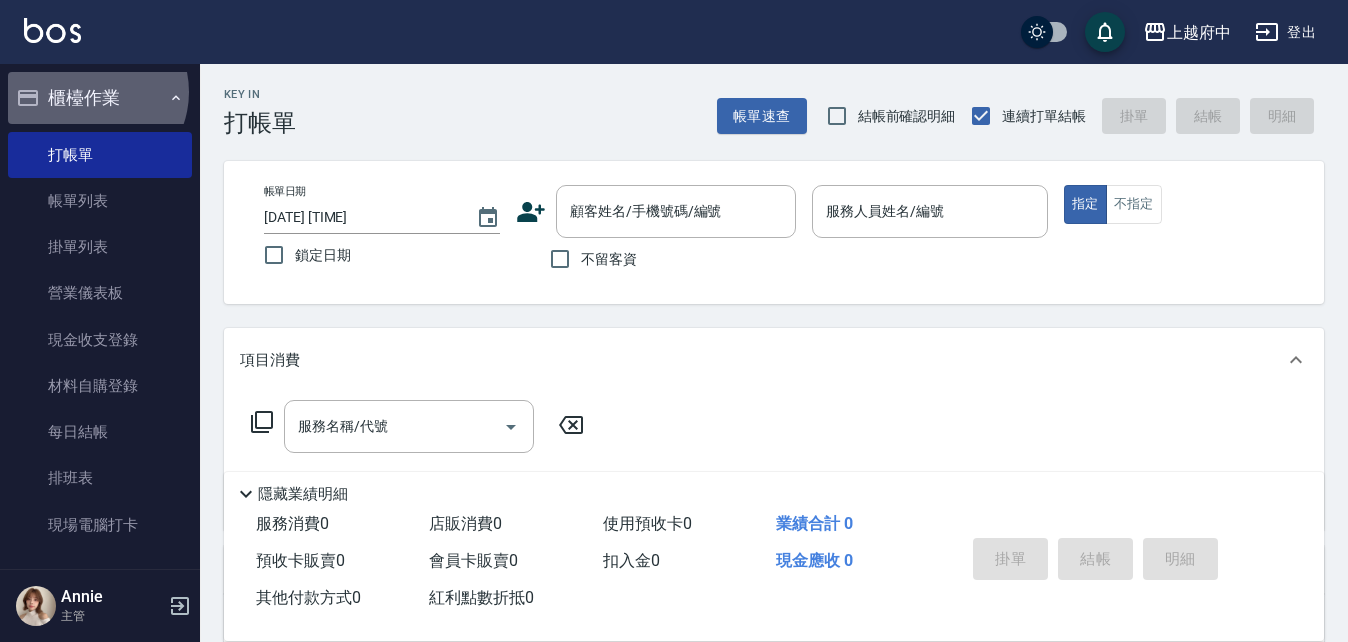 click on "櫃檯作業" at bounding box center [100, 98] 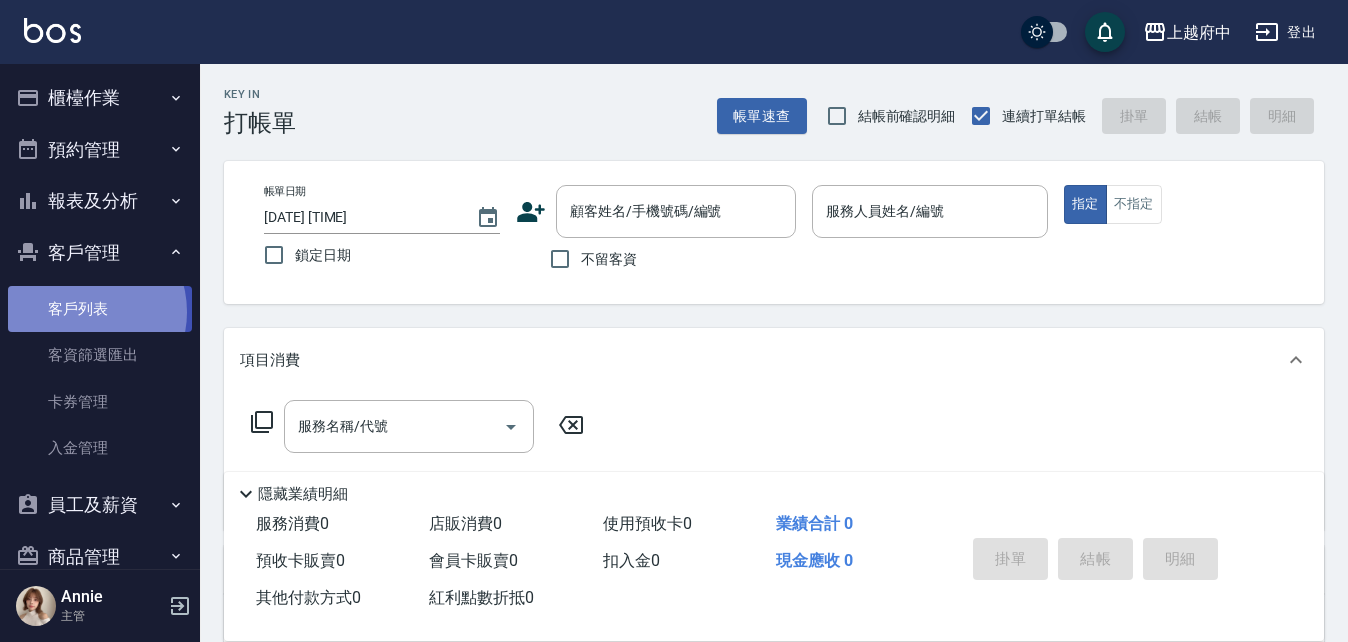 click on "客戶列表" at bounding box center (100, 309) 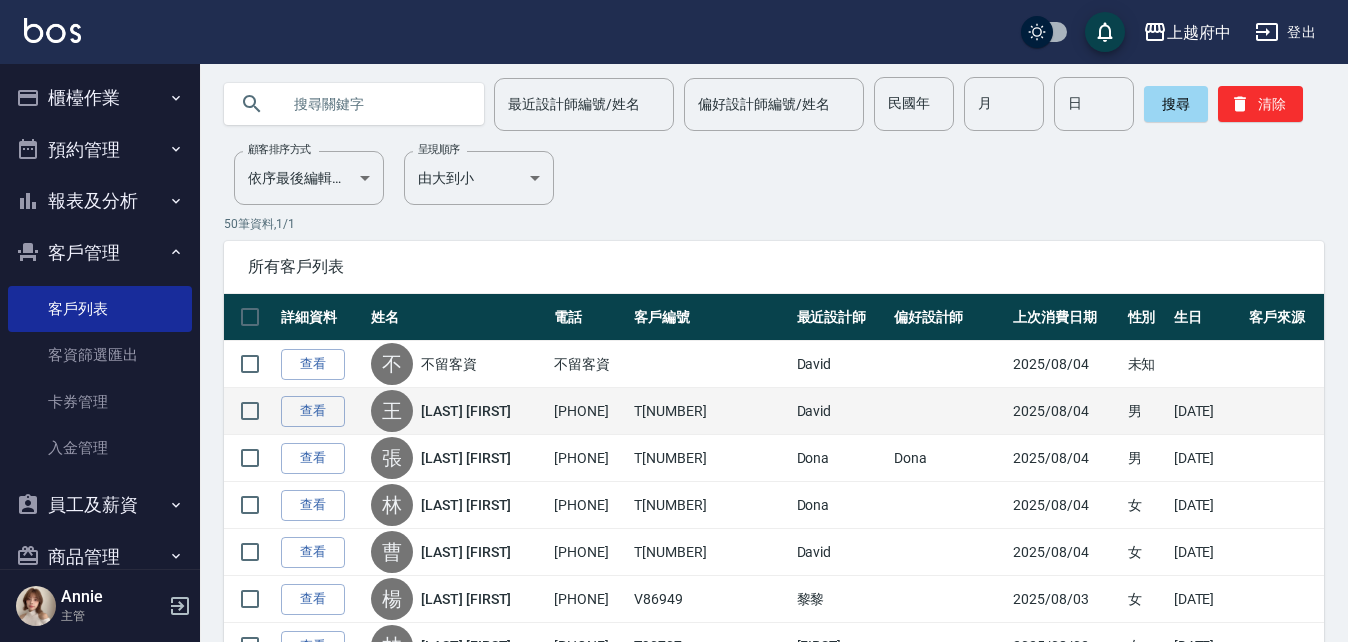 scroll, scrollTop: 0, scrollLeft: 0, axis: both 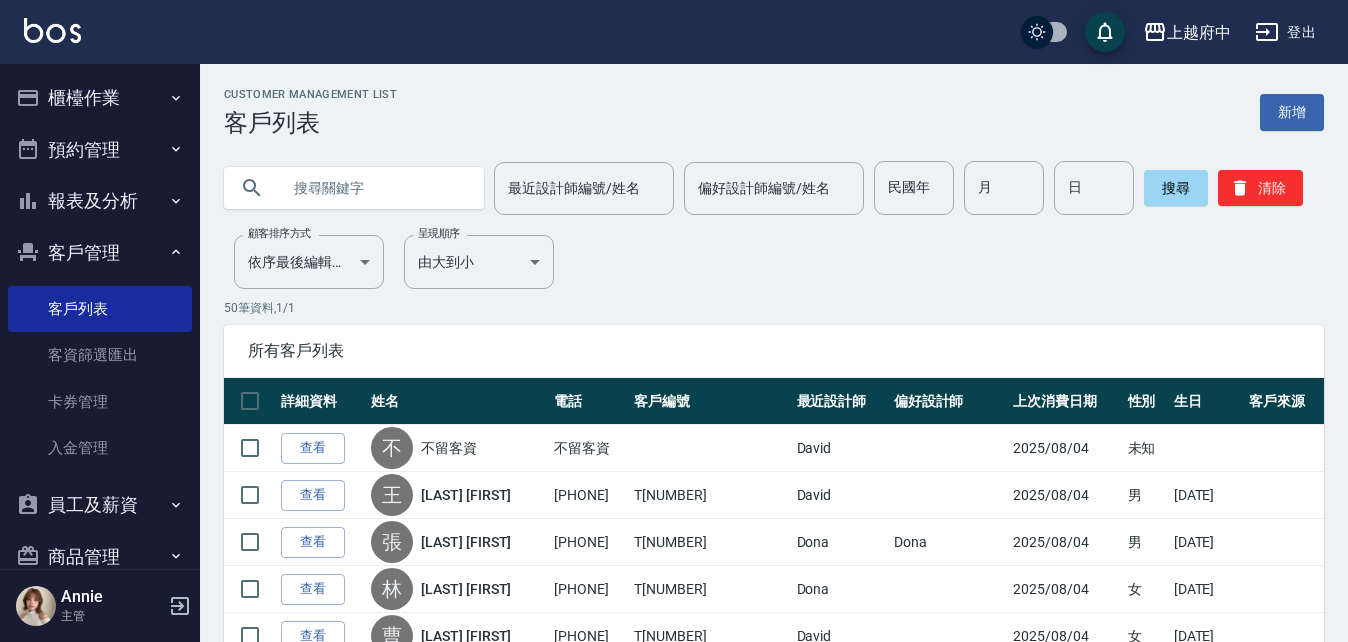 click on "客戶管理" at bounding box center [100, 253] 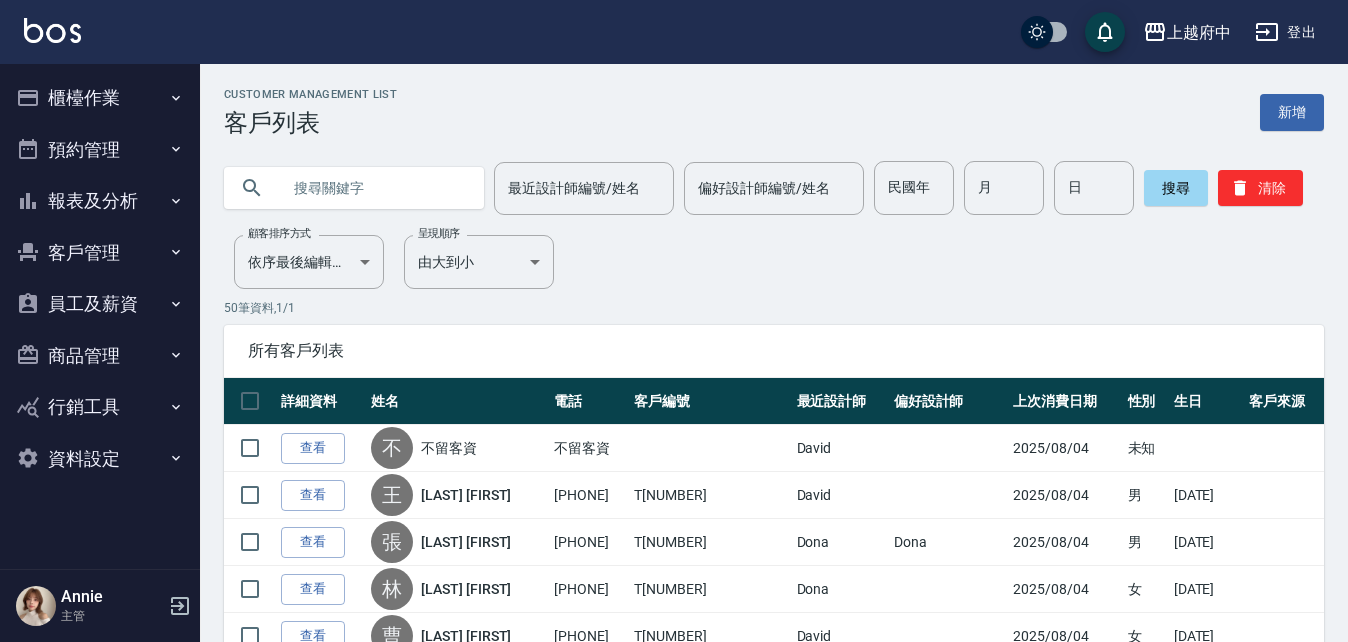 click on "報表及分析" at bounding box center (100, 201) 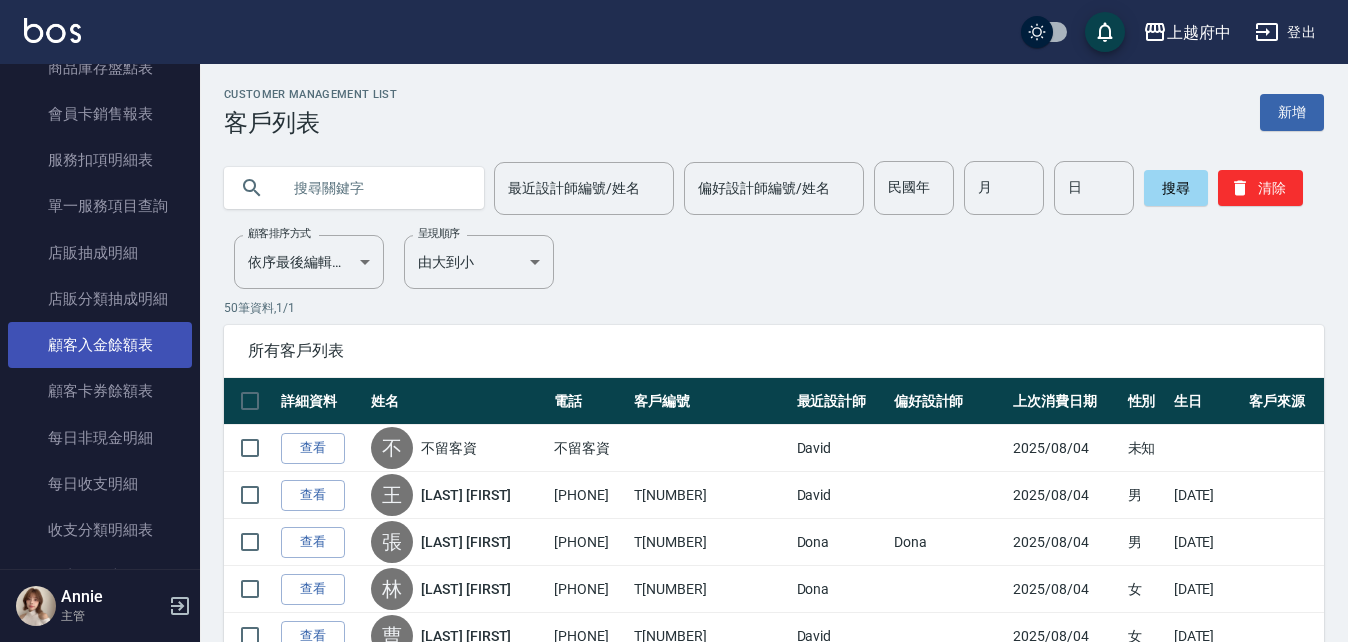 scroll, scrollTop: 1400, scrollLeft: 0, axis: vertical 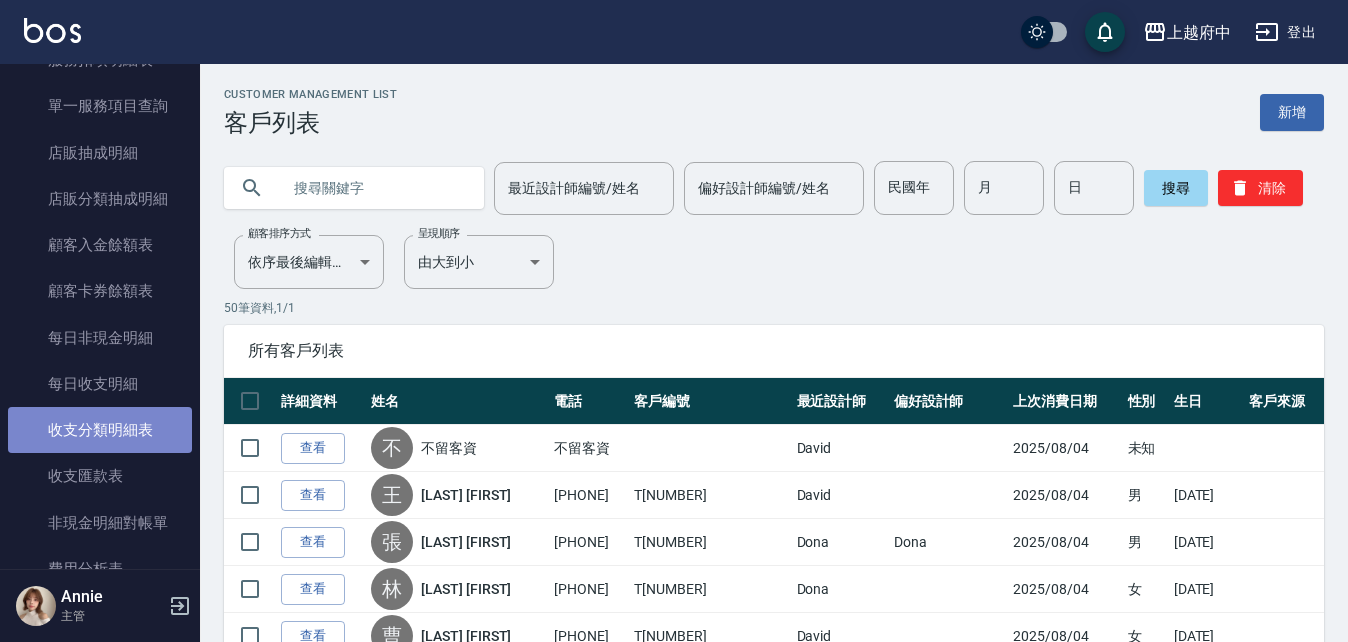 click on "收支分類明細表" at bounding box center (100, 430) 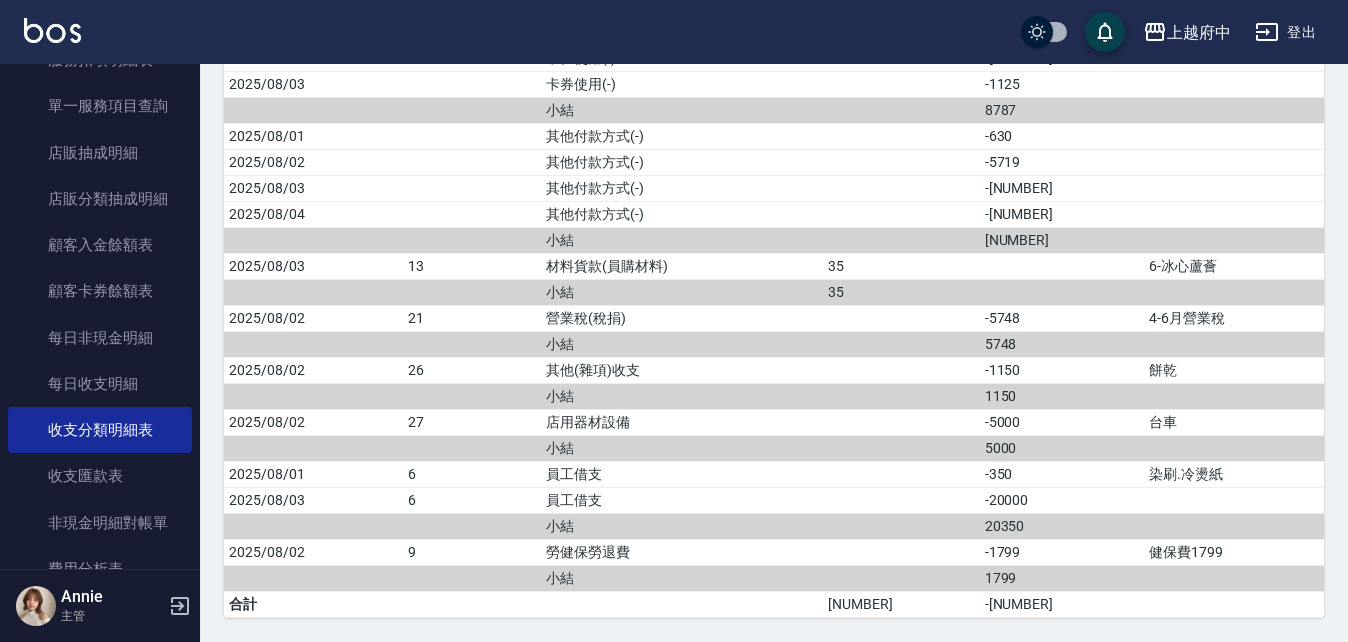 scroll, scrollTop: 0, scrollLeft: 0, axis: both 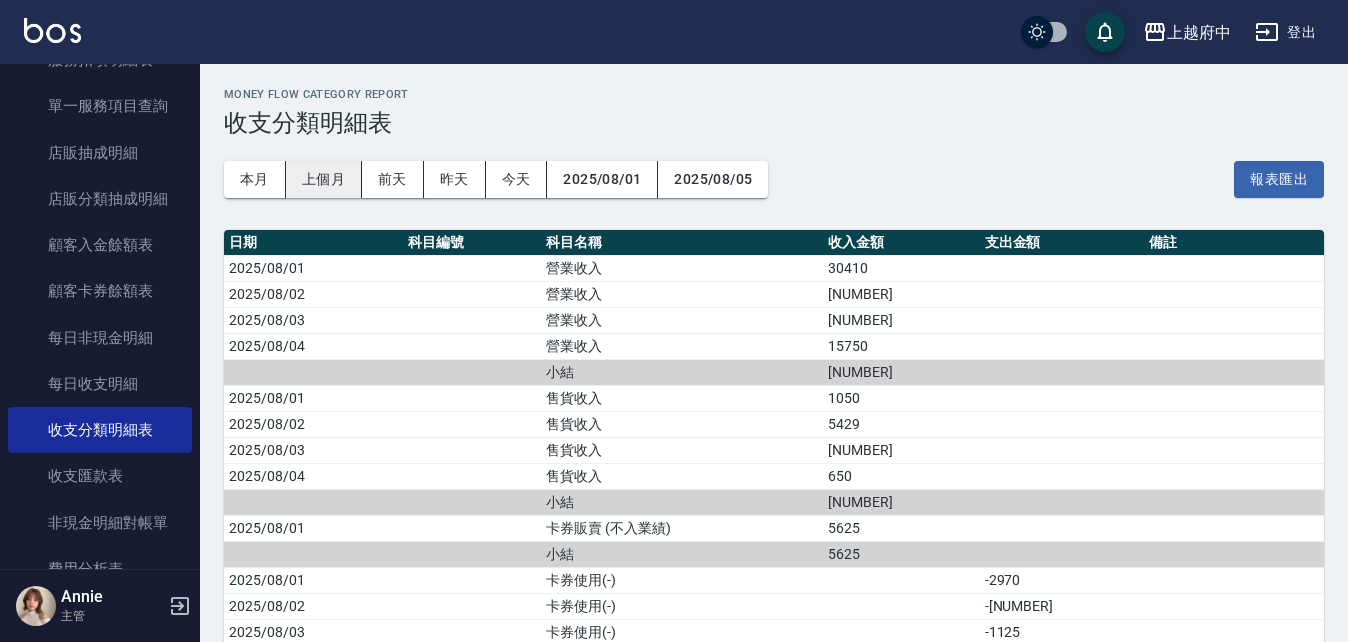 click on "上個月" at bounding box center [324, 179] 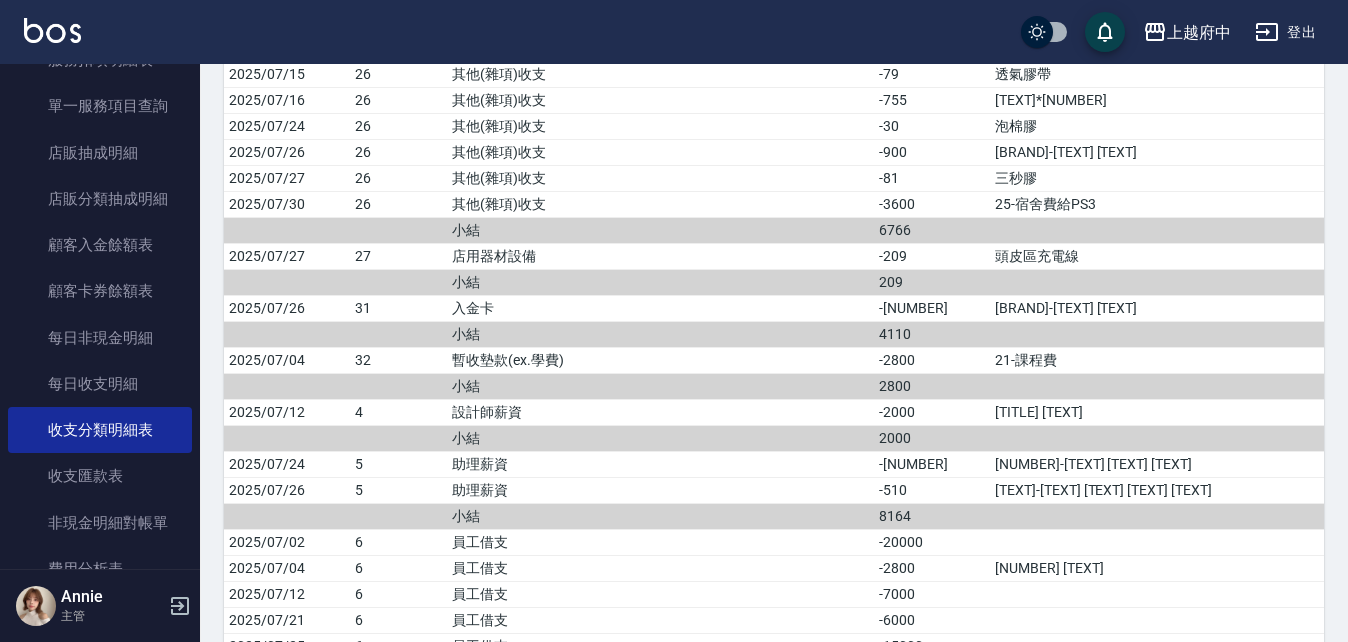 scroll, scrollTop: 3772, scrollLeft: 0, axis: vertical 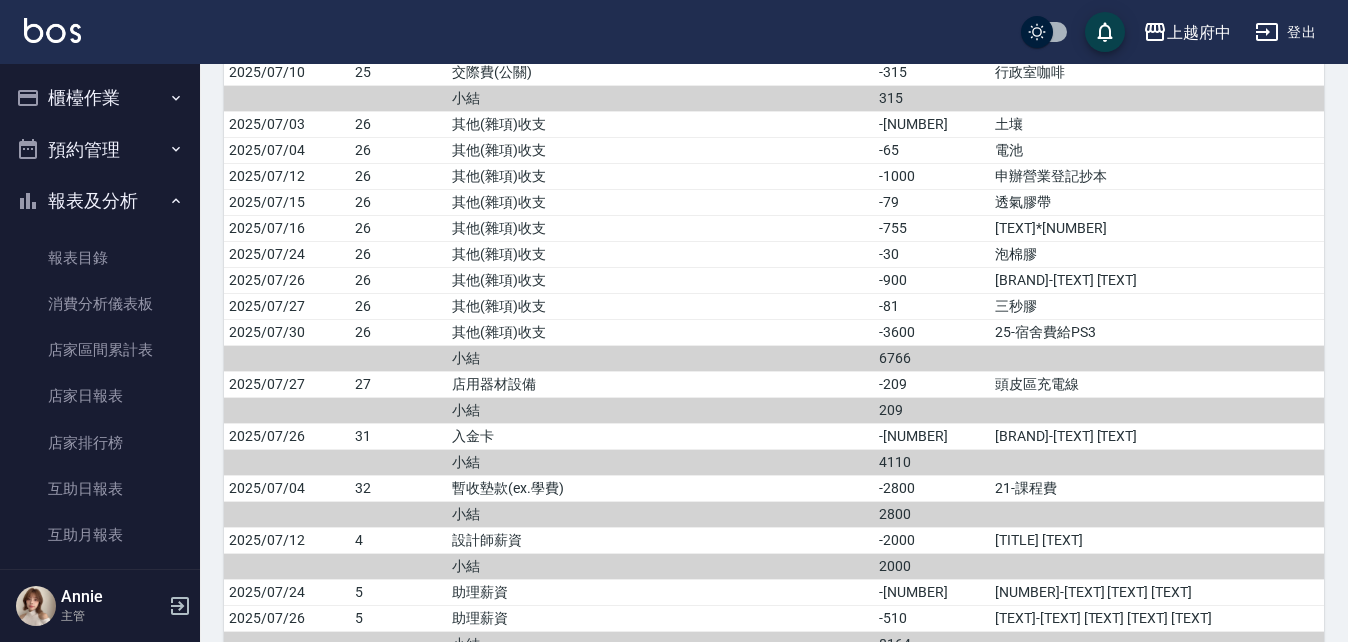 click on "報表及分析" at bounding box center (100, 201) 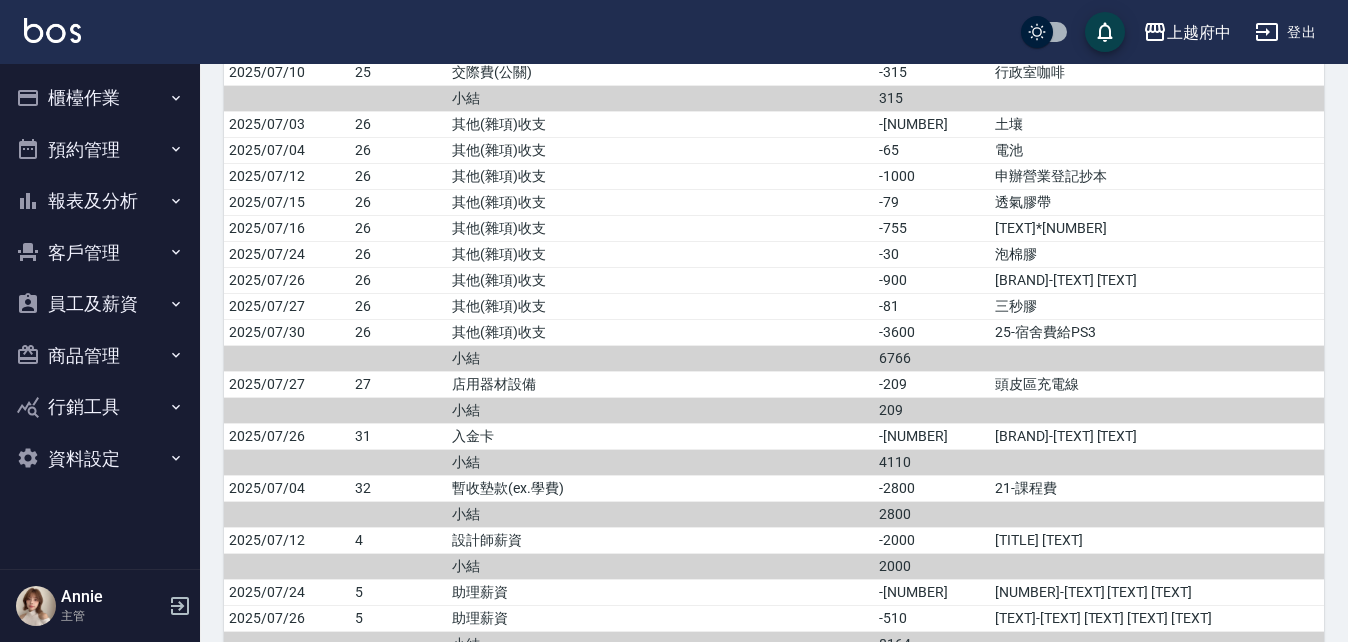 click on "客戶管理" at bounding box center (100, 253) 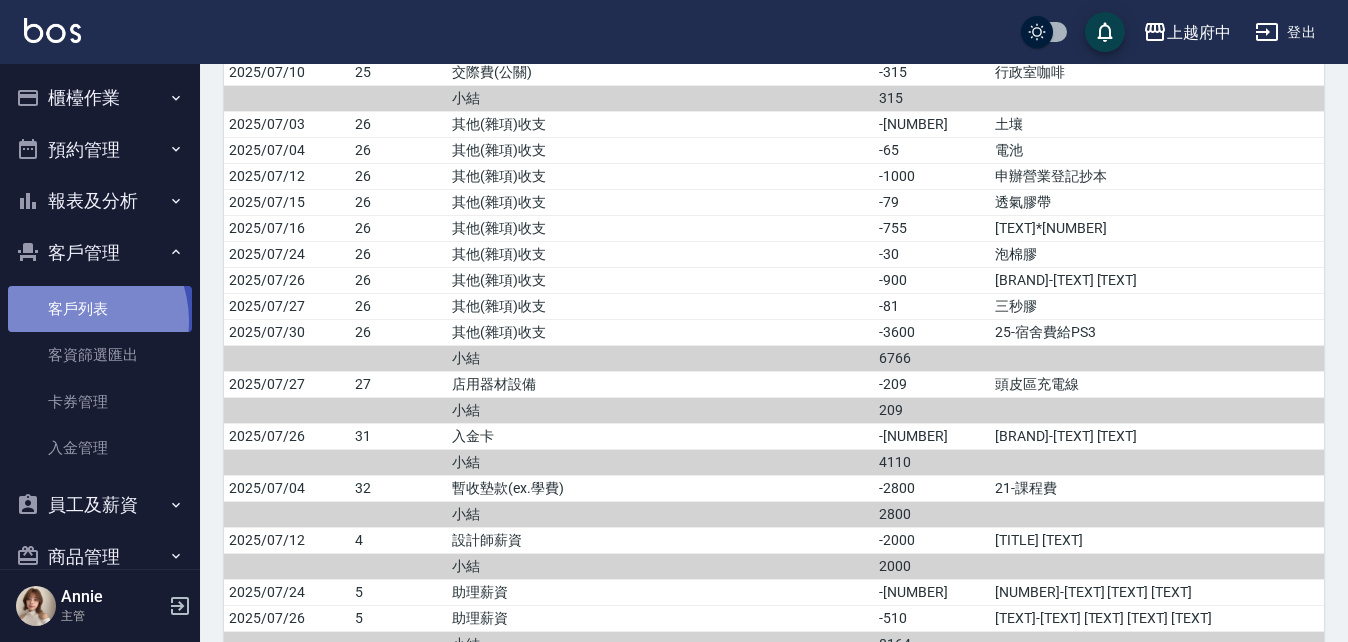 click on "客戶列表" at bounding box center (100, 309) 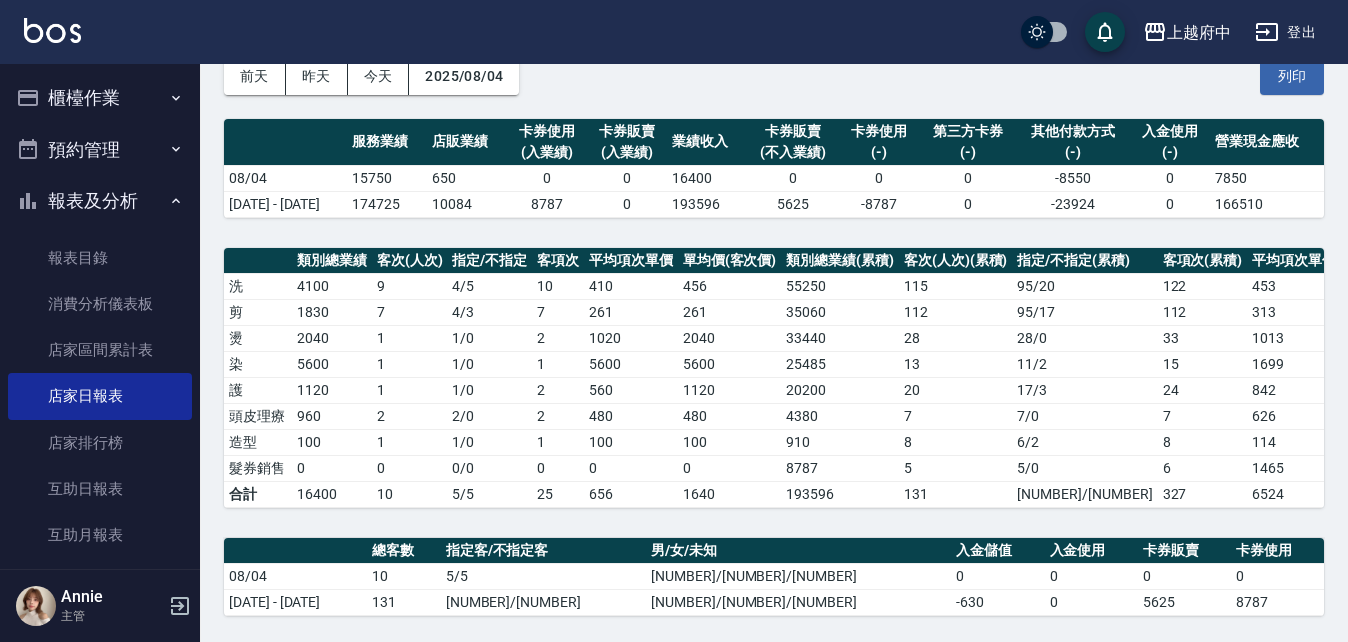 scroll, scrollTop: 100, scrollLeft: 0, axis: vertical 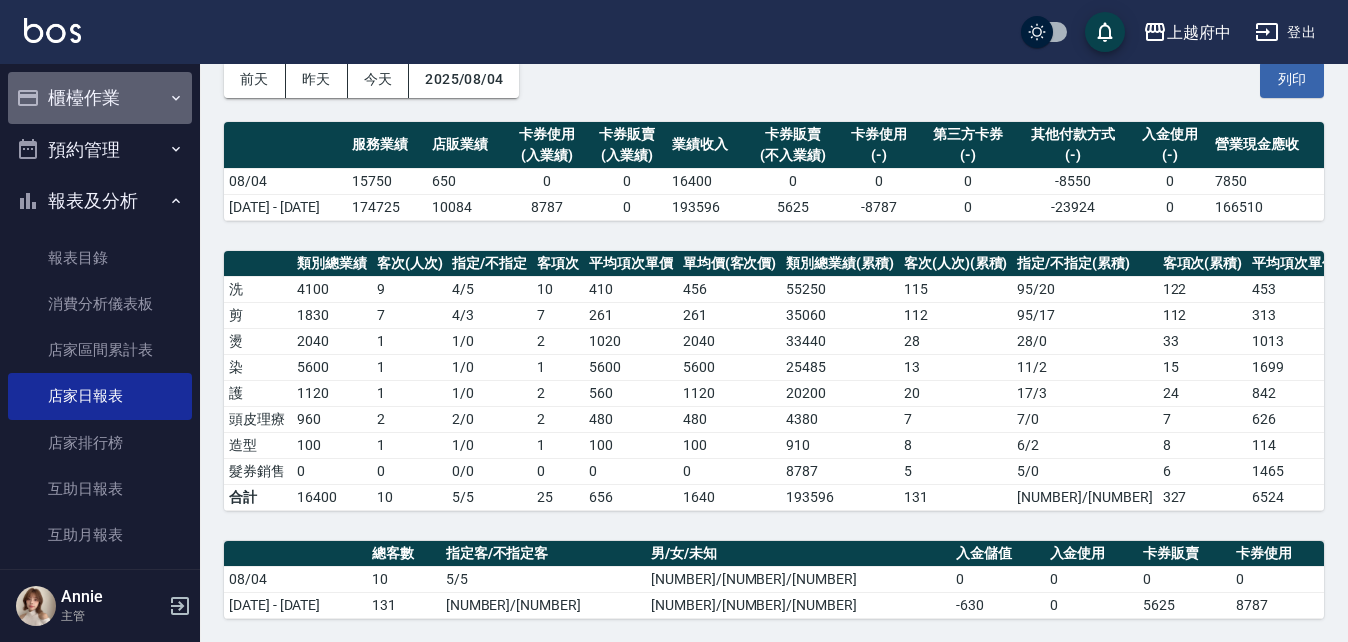 click on "櫃檯作業" at bounding box center [100, 98] 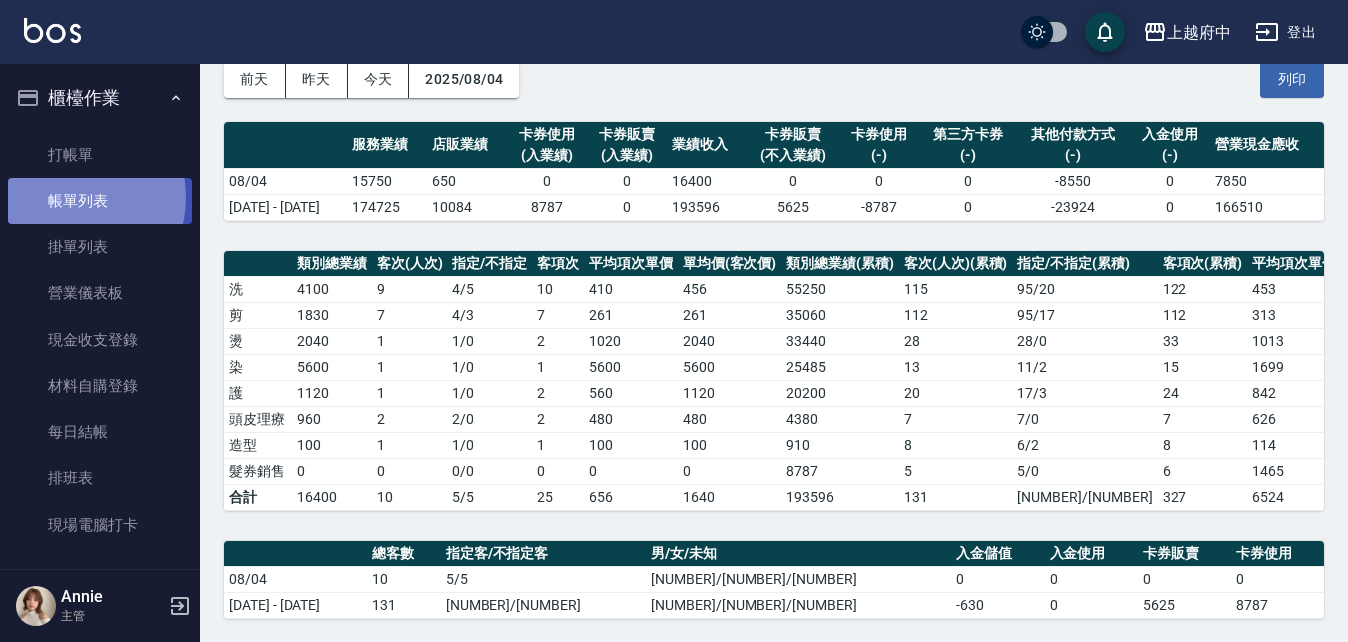 click on "帳單列表" at bounding box center [100, 201] 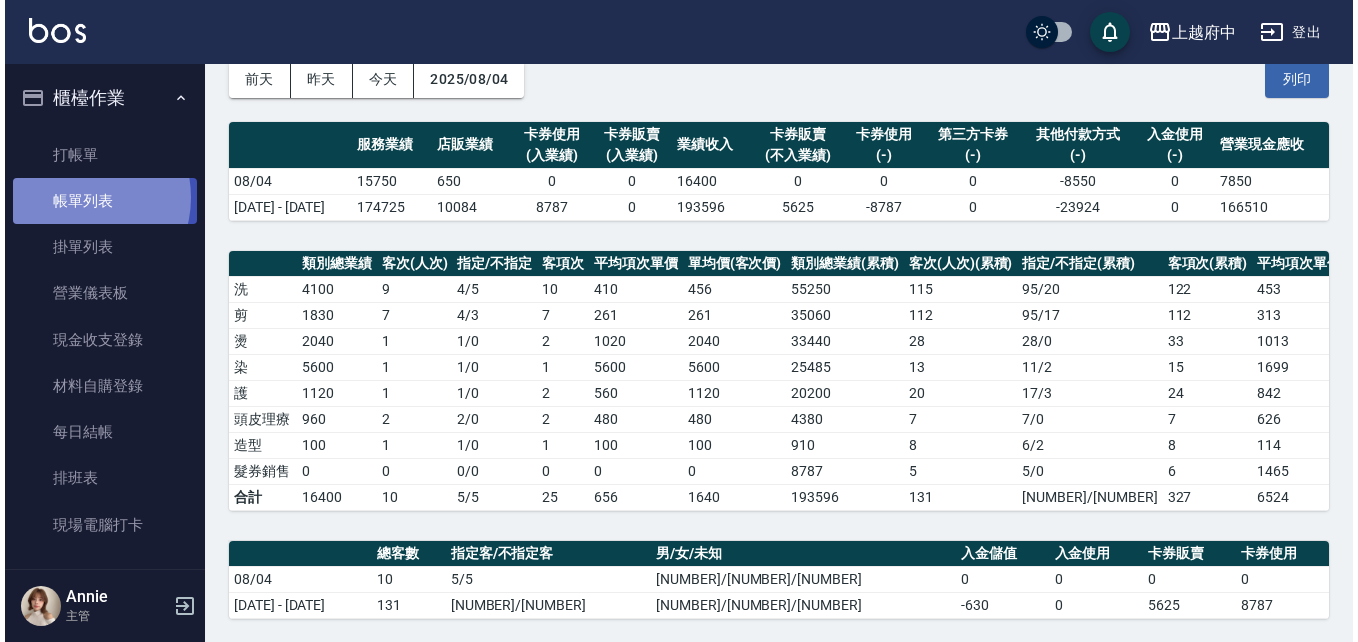 scroll, scrollTop: 0, scrollLeft: 0, axis: both 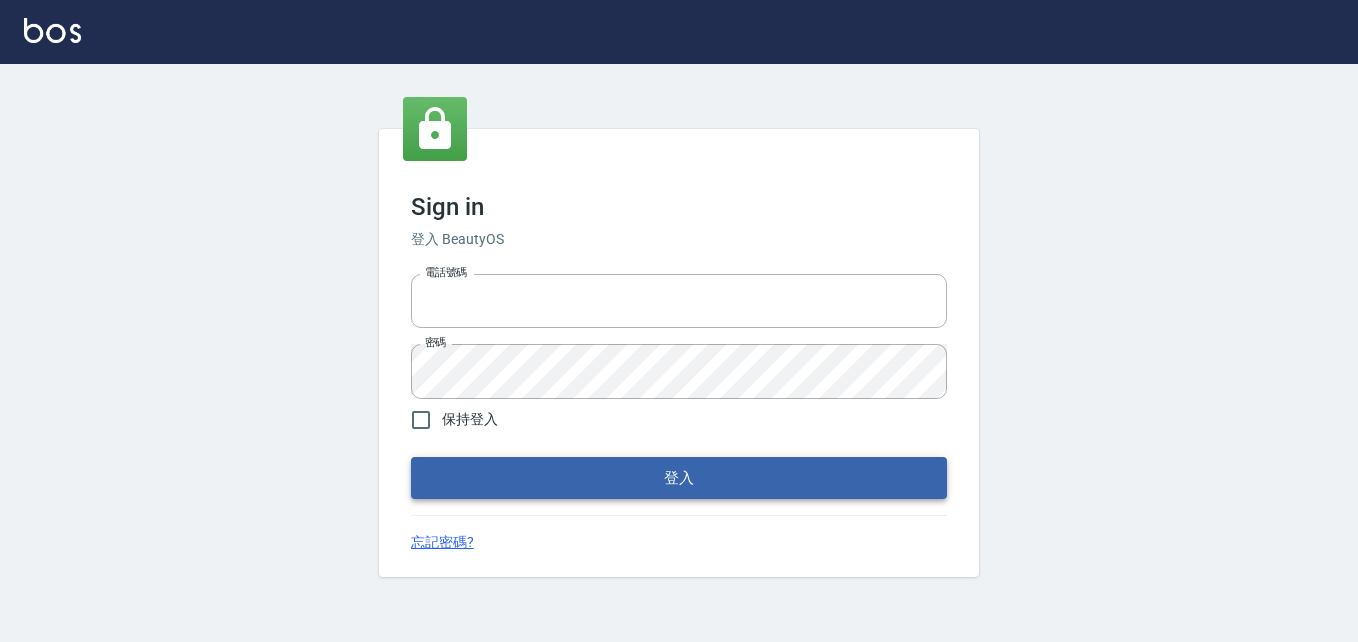 type on "0911903627" 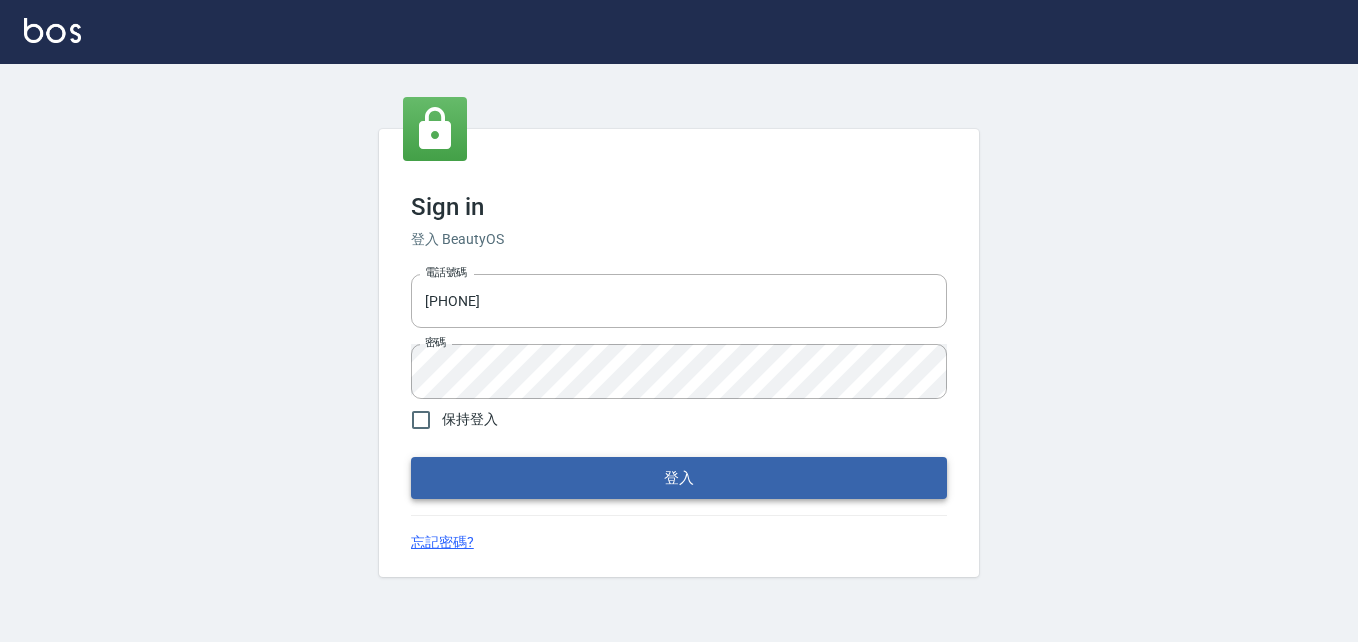 click on "登入" at bounding box center [679, 478] 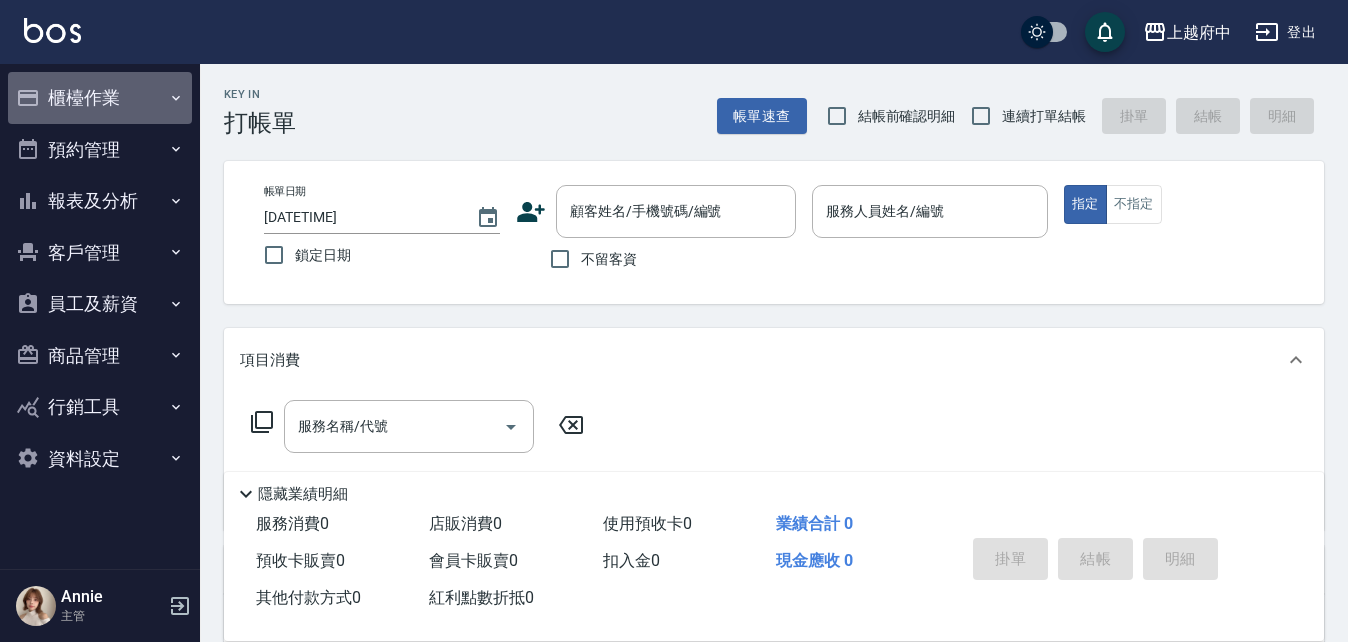 click on "櫃檯作業" at bounding box center (100, 98) 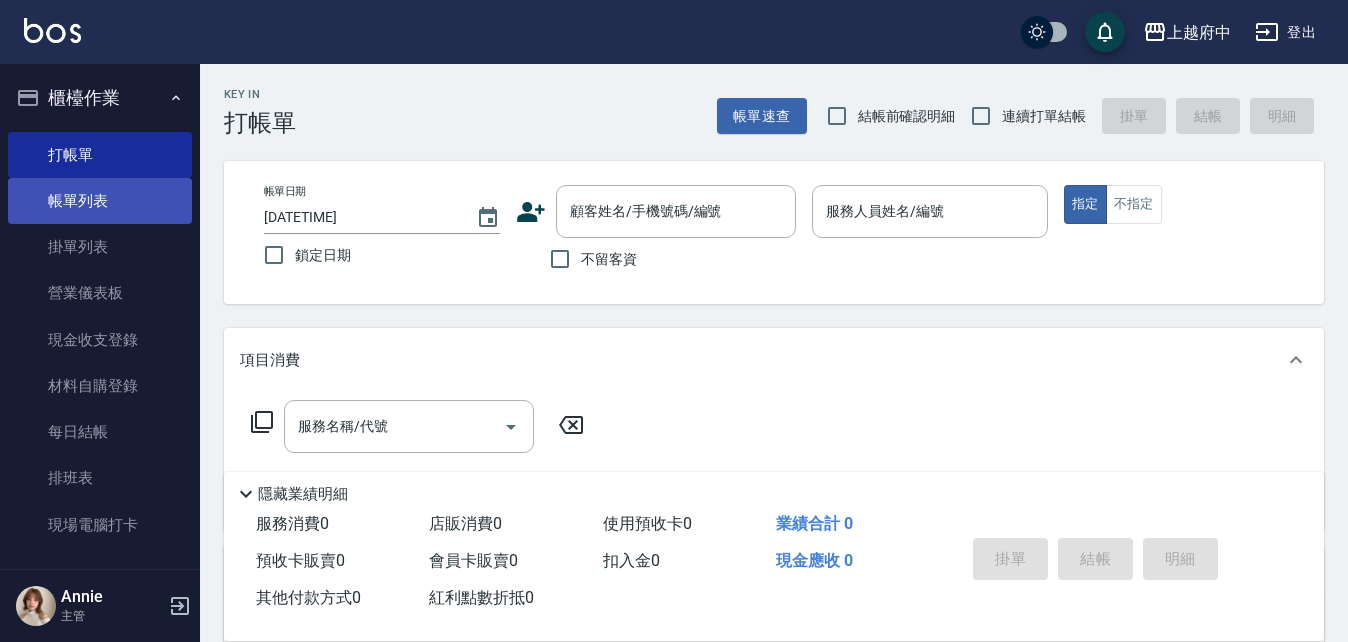 click on "帳單列表" at bounding box center (100, 201) 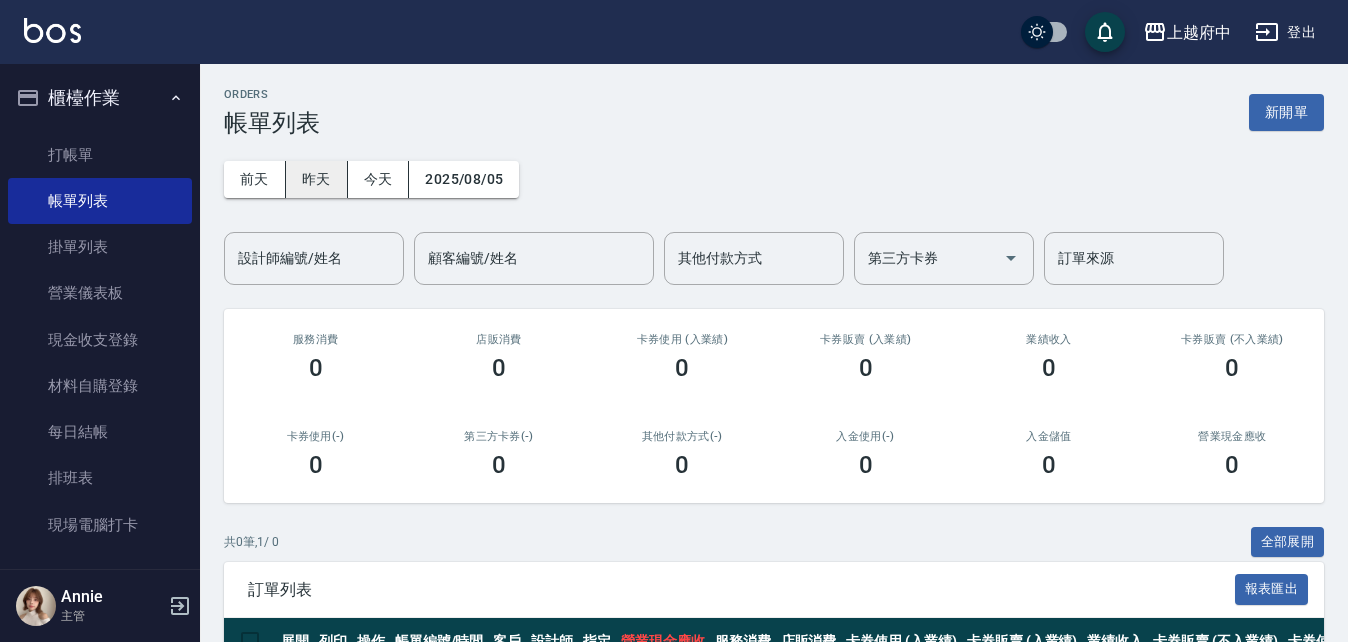 click on "昨天" at bounding box center [317, 179] 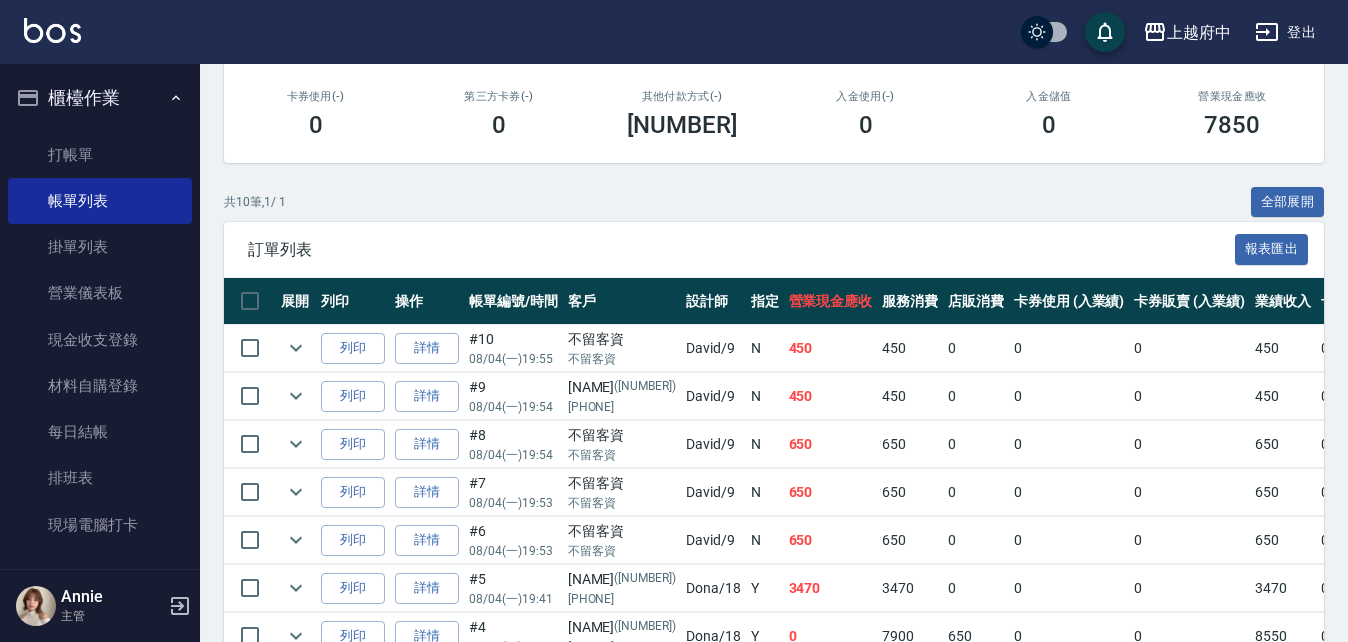 scroll, scrollTop: 400, scrollLeft: 0, axis: vertical 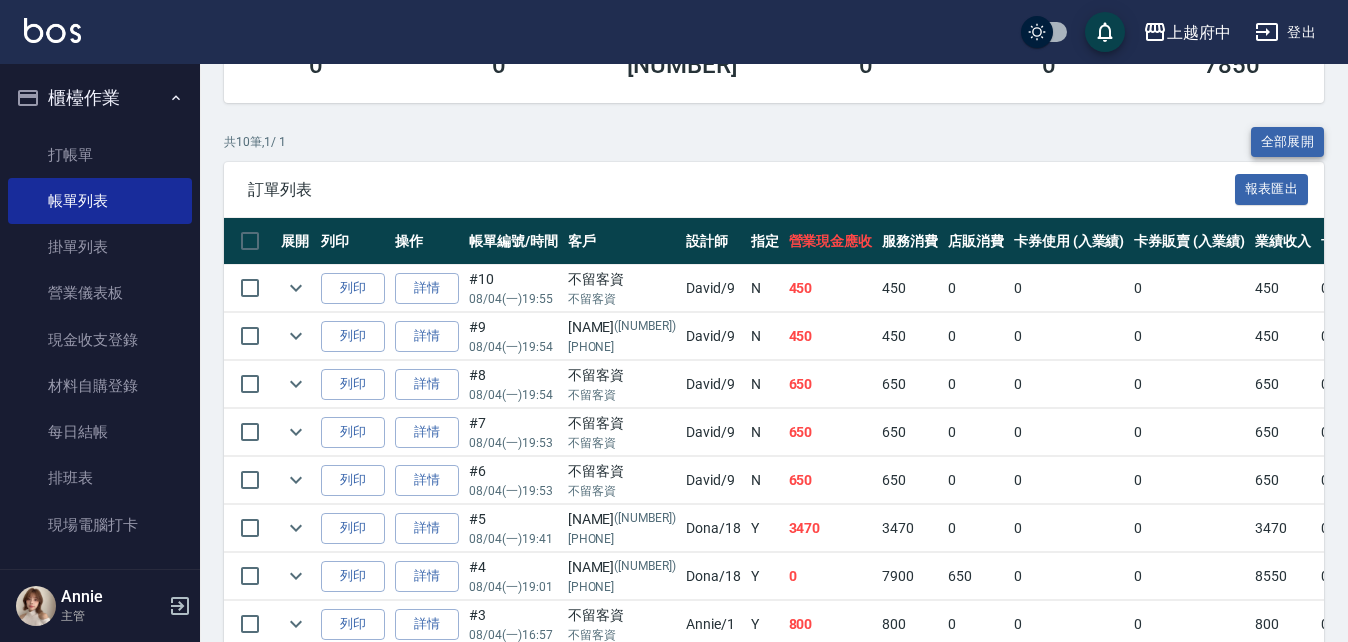 click on "全部展開" at bounding box center (1288, 142) 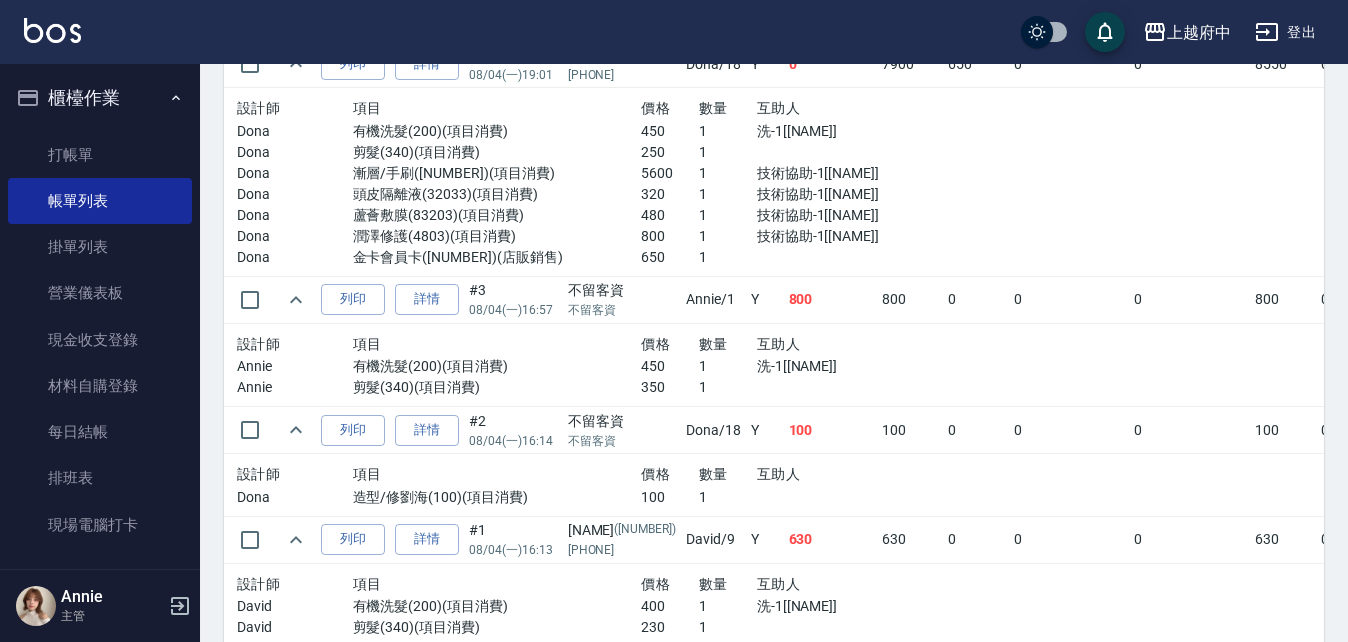 scroll, scrollTop: 1500, scrollLeft: 0, axis: vertical 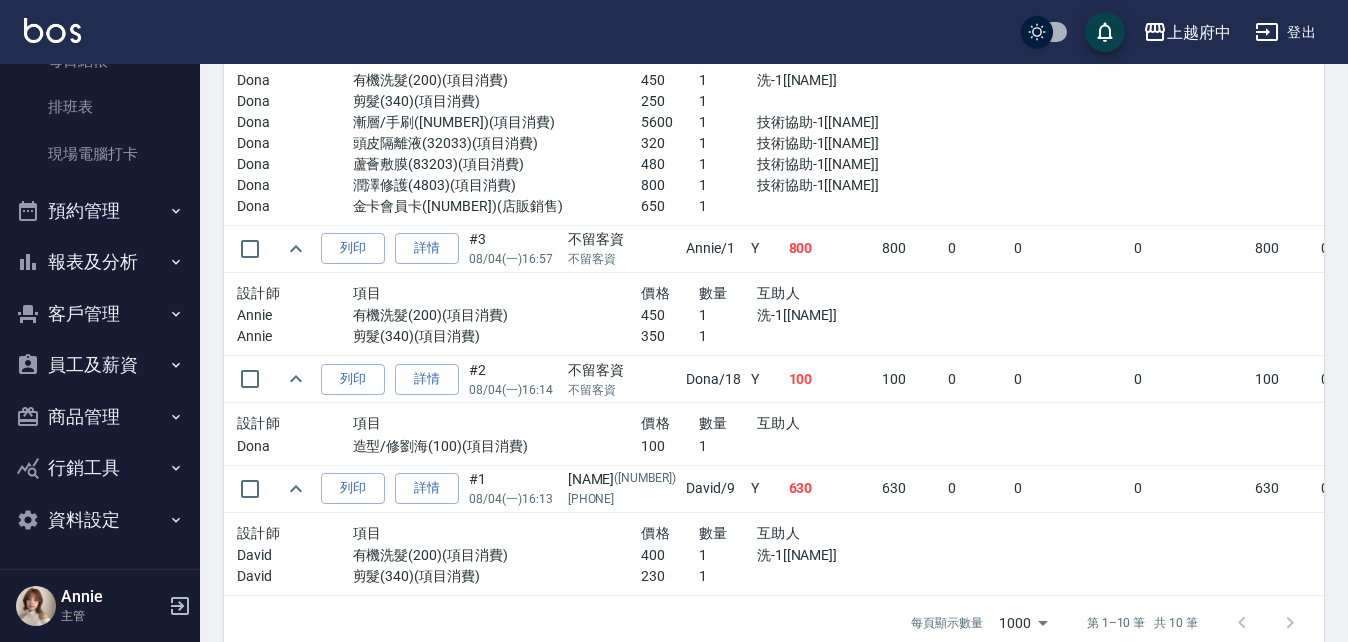 click on "預約管理" at bounding box center [100, 211] 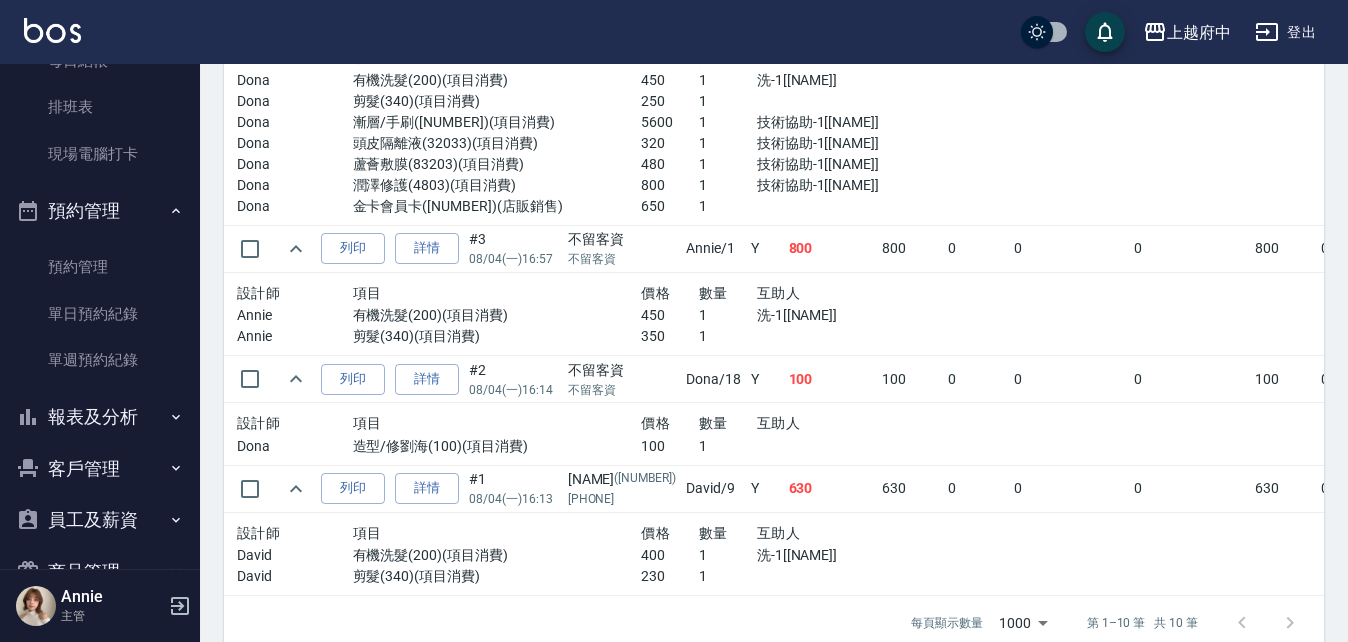 click on "預約管理" at bounding box center [100, 211] 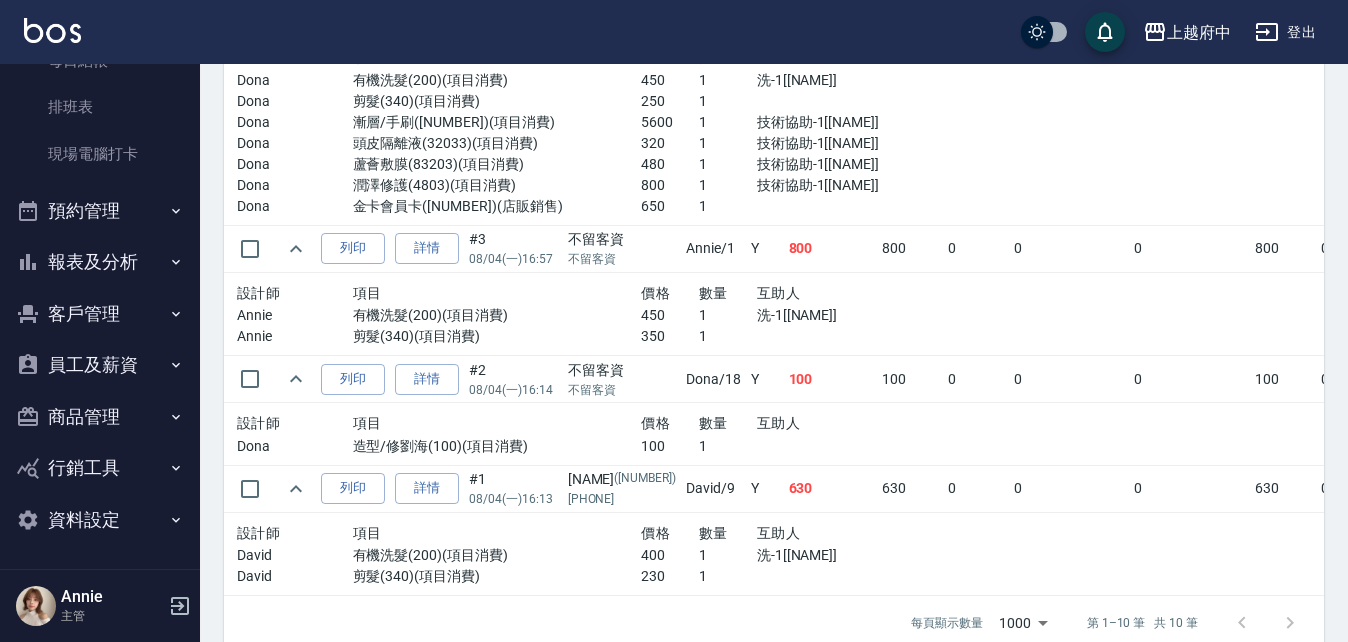 click on "客戶管理" at bounding box center (100, 314) 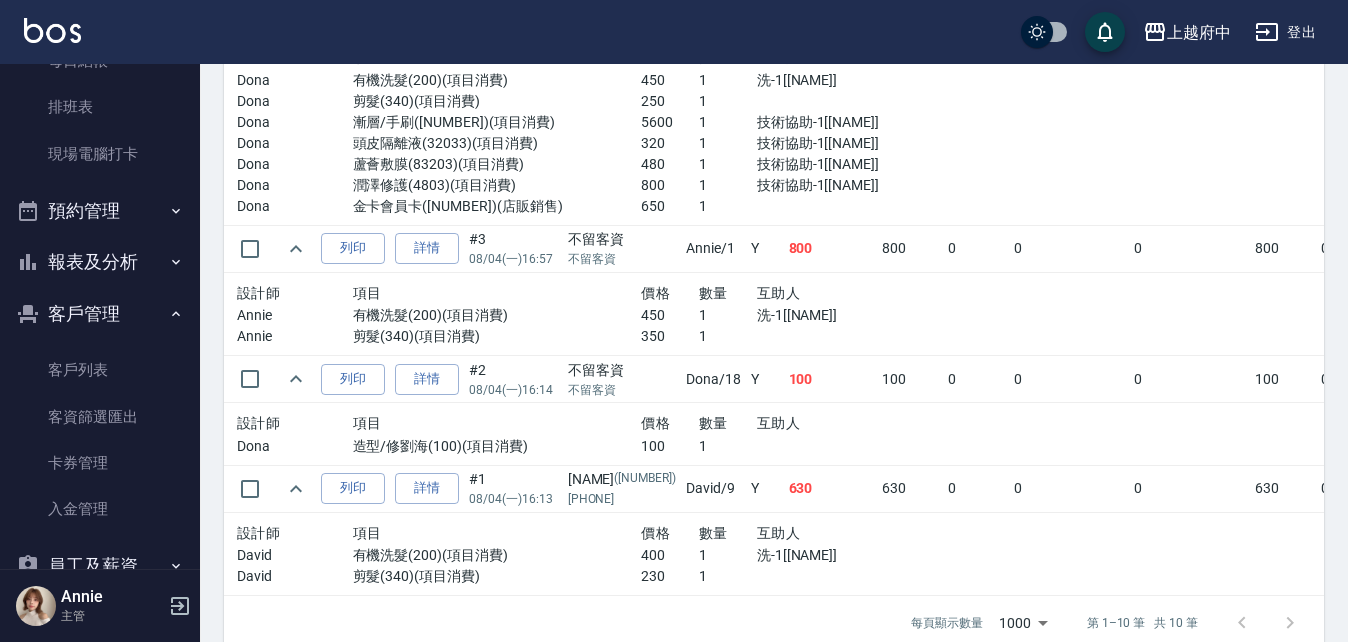 click on "客戶管理" at bounding box center (100, 314) 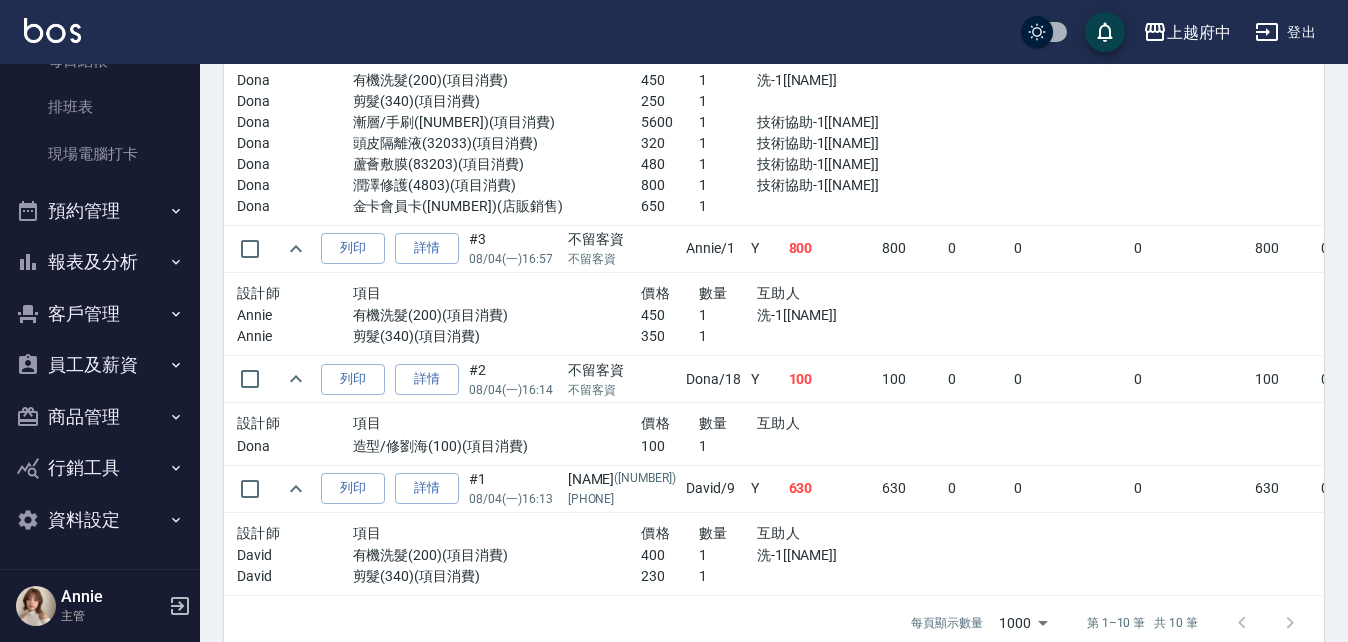click on "客戶管理" at bounding box center [100, 314] 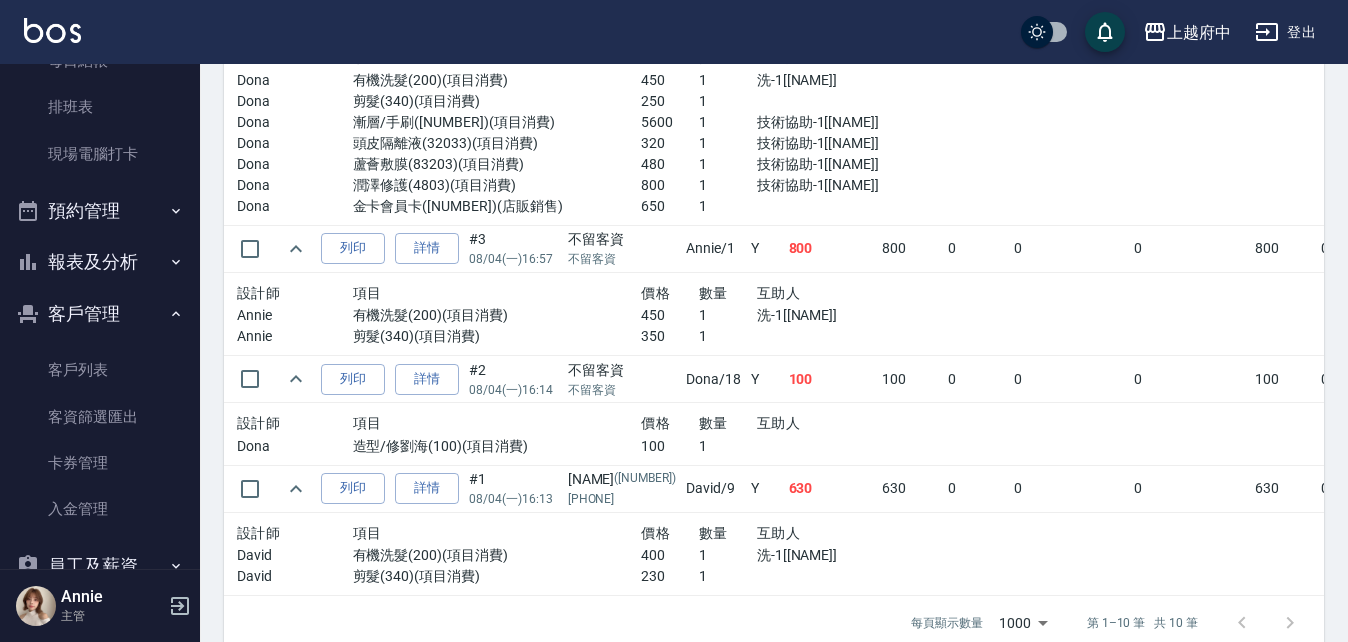 click on "客戶管理" at bounding box center [100, 314] 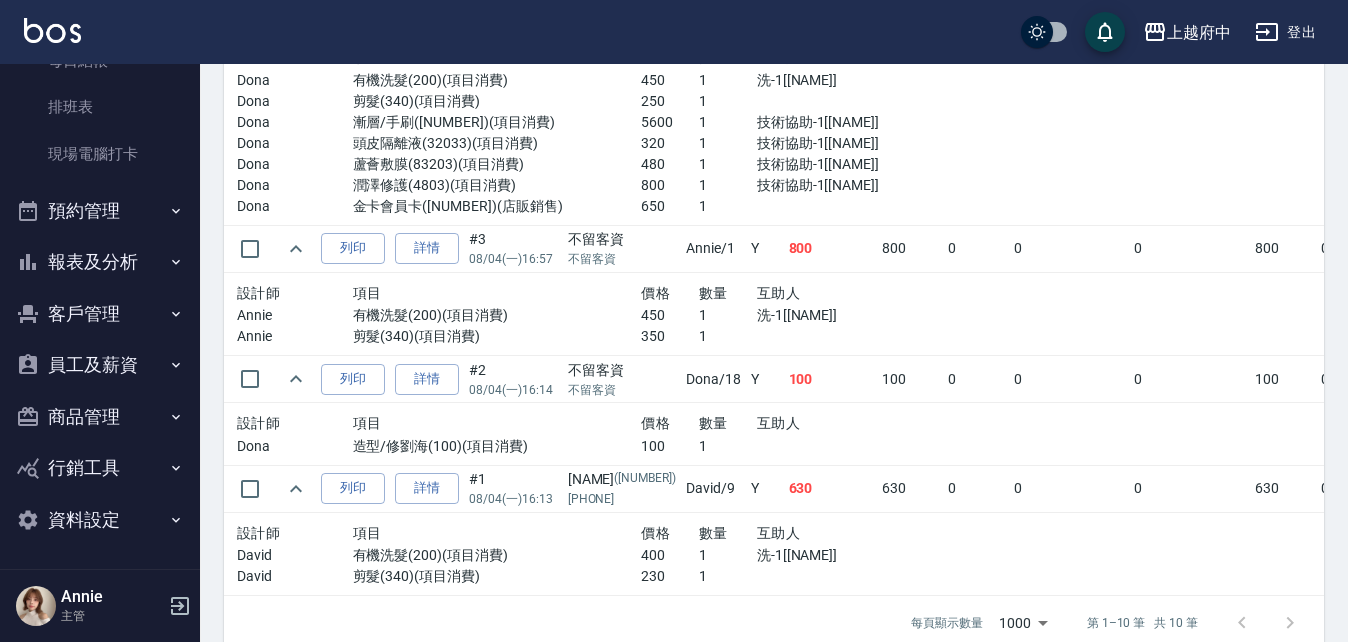click on "報表及分析" at bounding box center (100, 262) 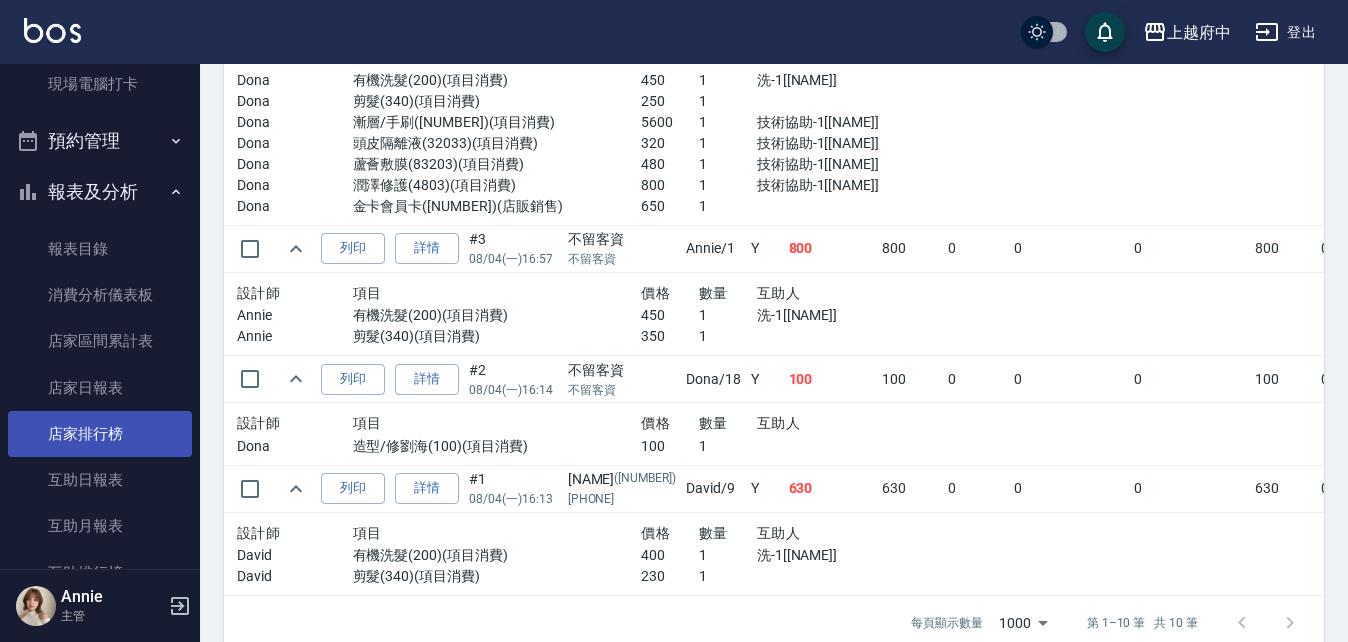 scroll, scrollTop: 471, scrollLeft: 0, axis: vertical 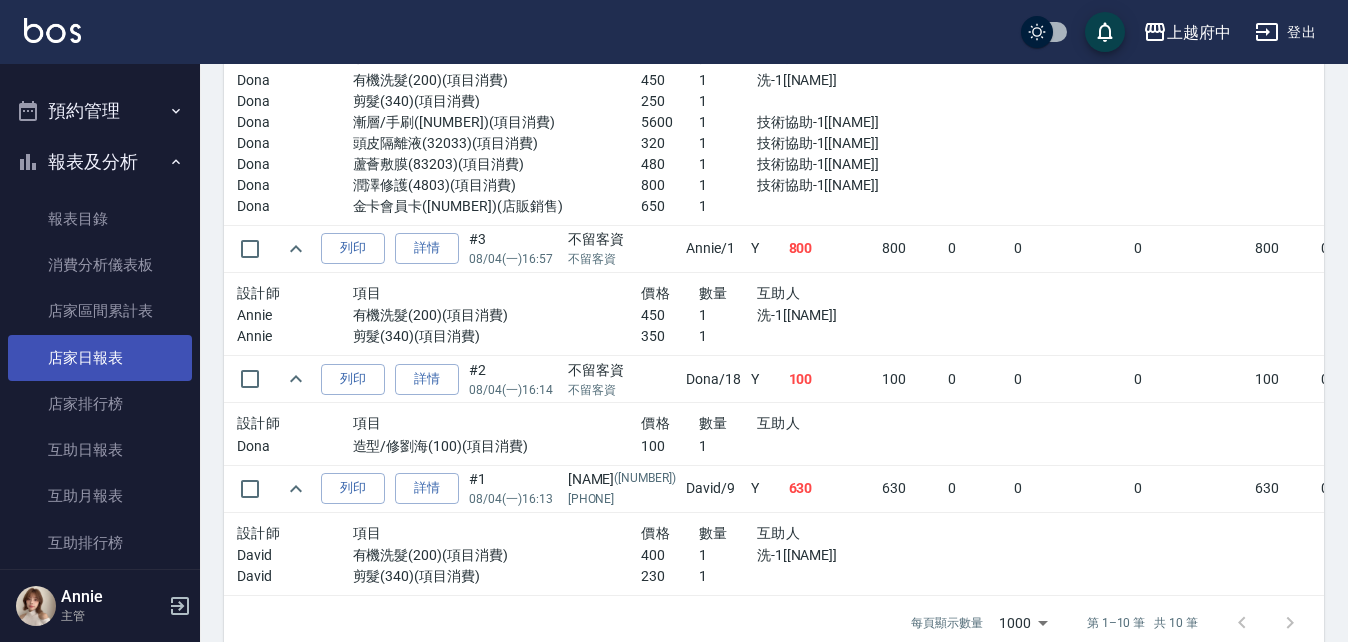 click on "店家日報表" at bounding box center [100, 358] 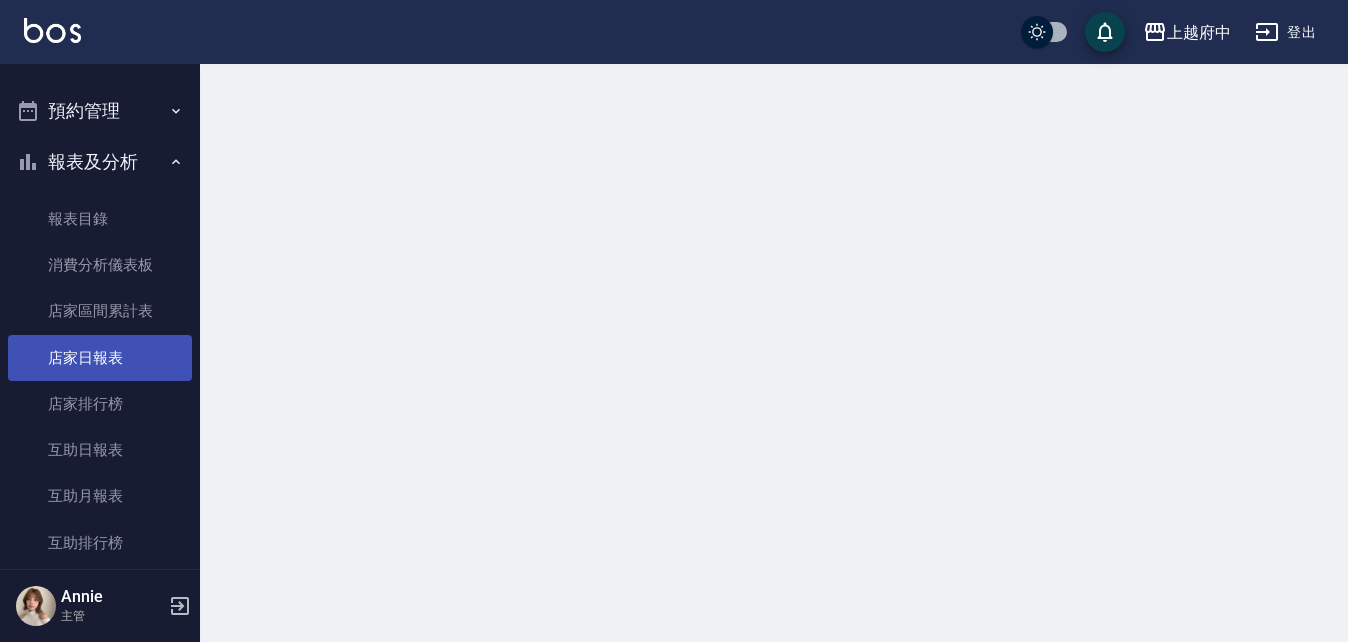 scroll, scrollTop: 0, scrollLeft: 0, axis: both 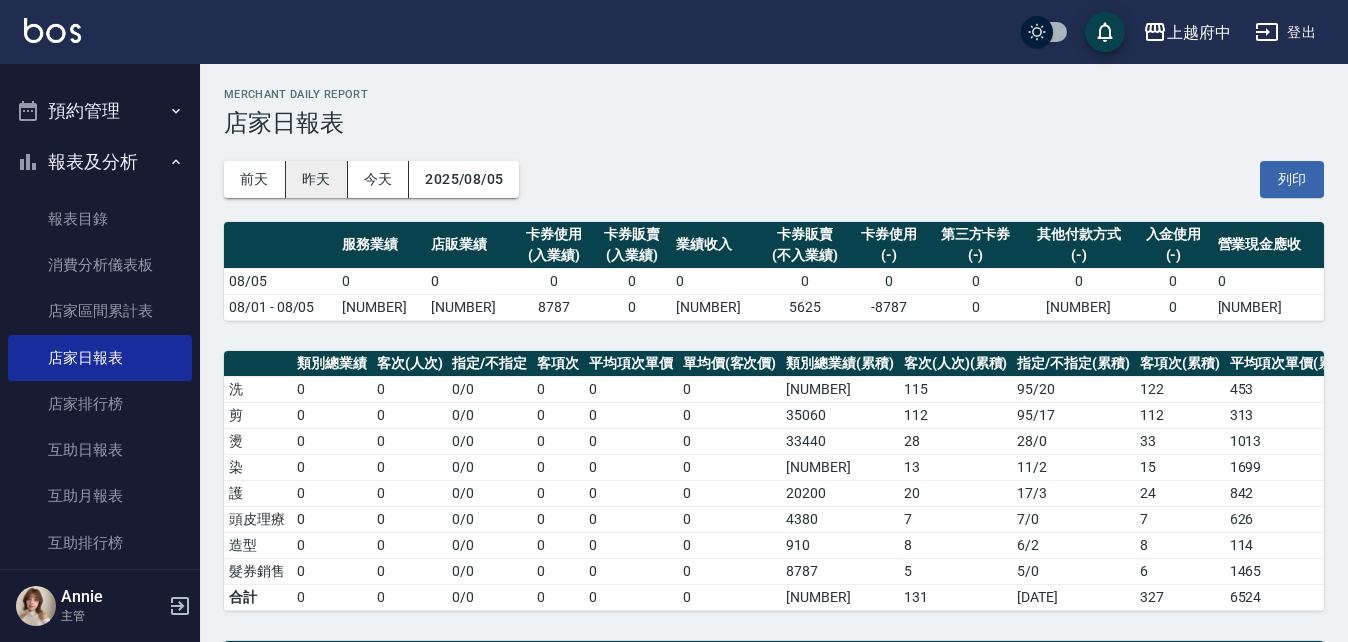 click on "昨天" at bounding box center [317, 179] 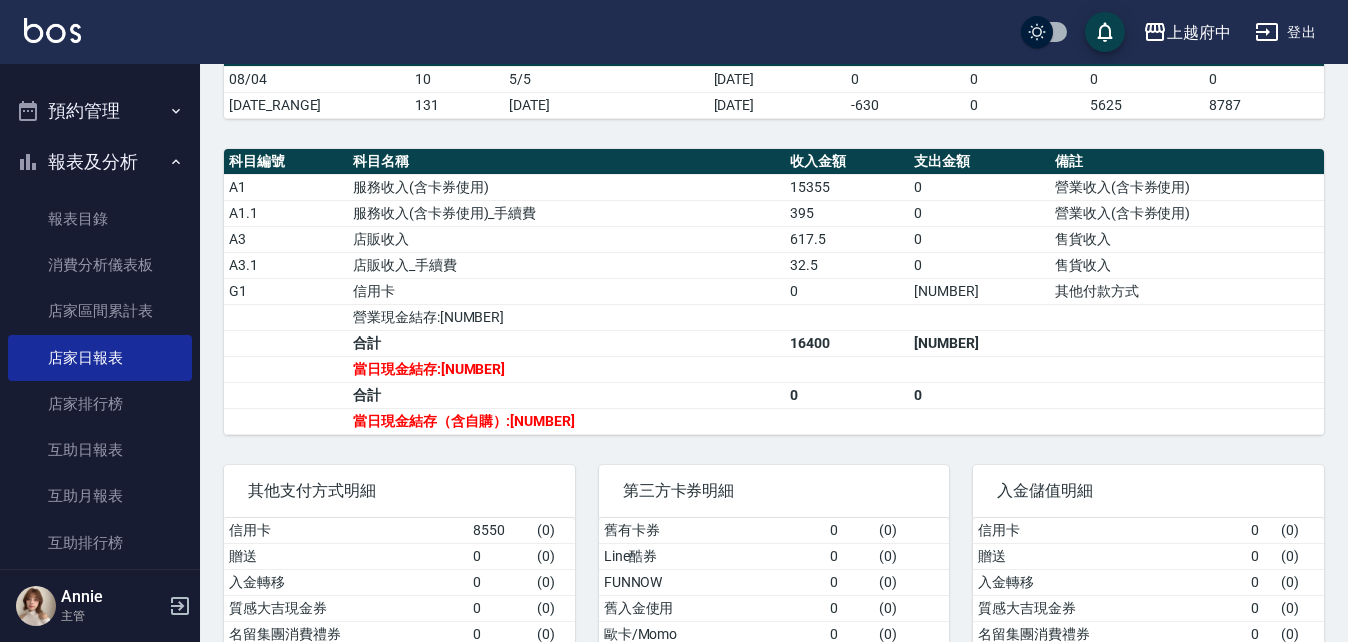 scroll, scrollTop: 700, scrollLeft: 0, axis: vertical 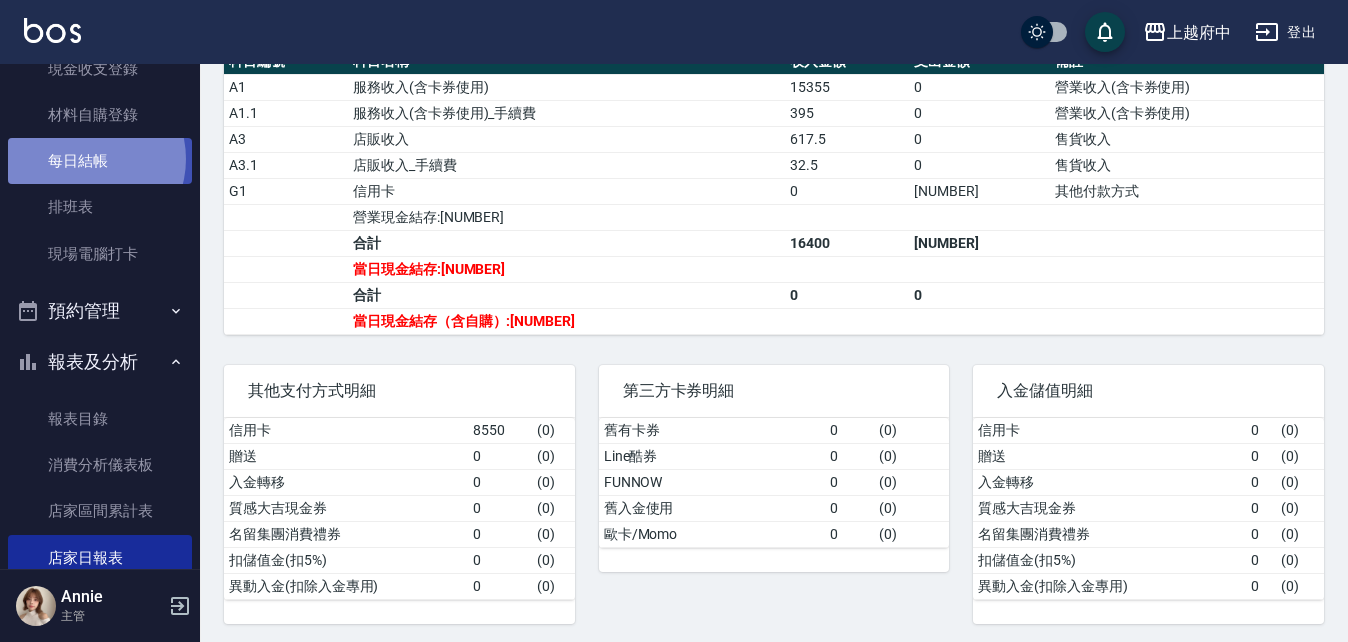 click on "每日結帳" at bounding box center [100, 161] 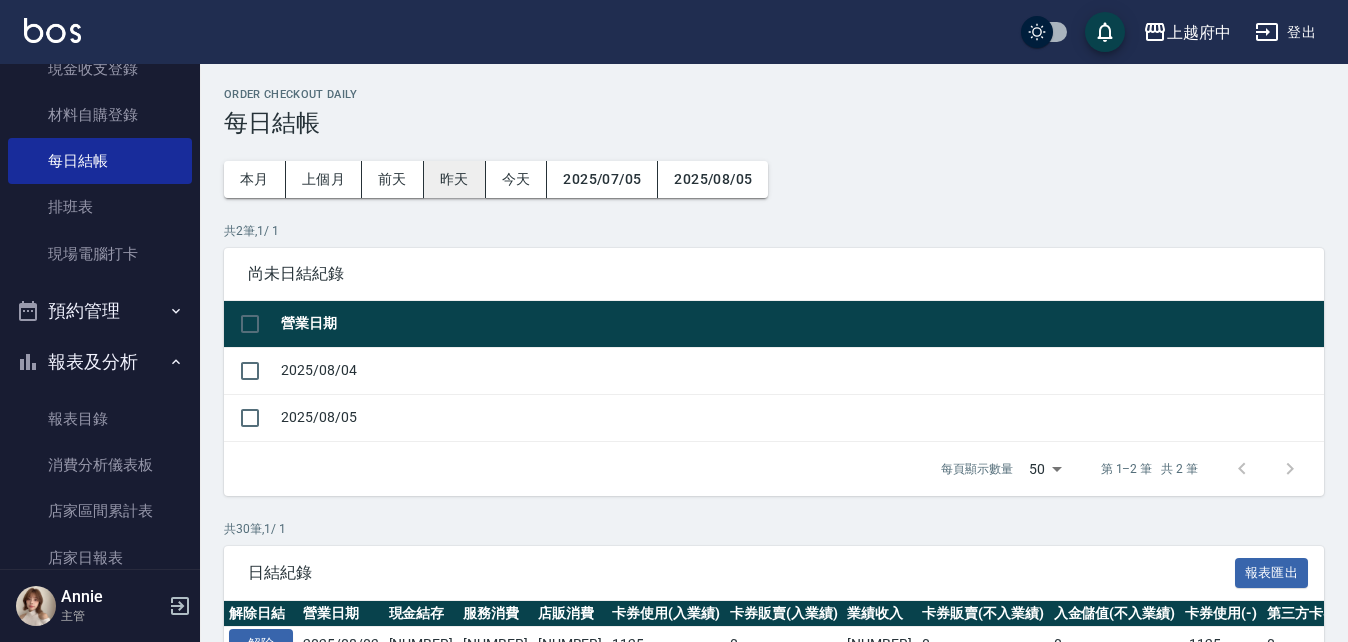 click on "昨天" at bounding box center (455, 179) 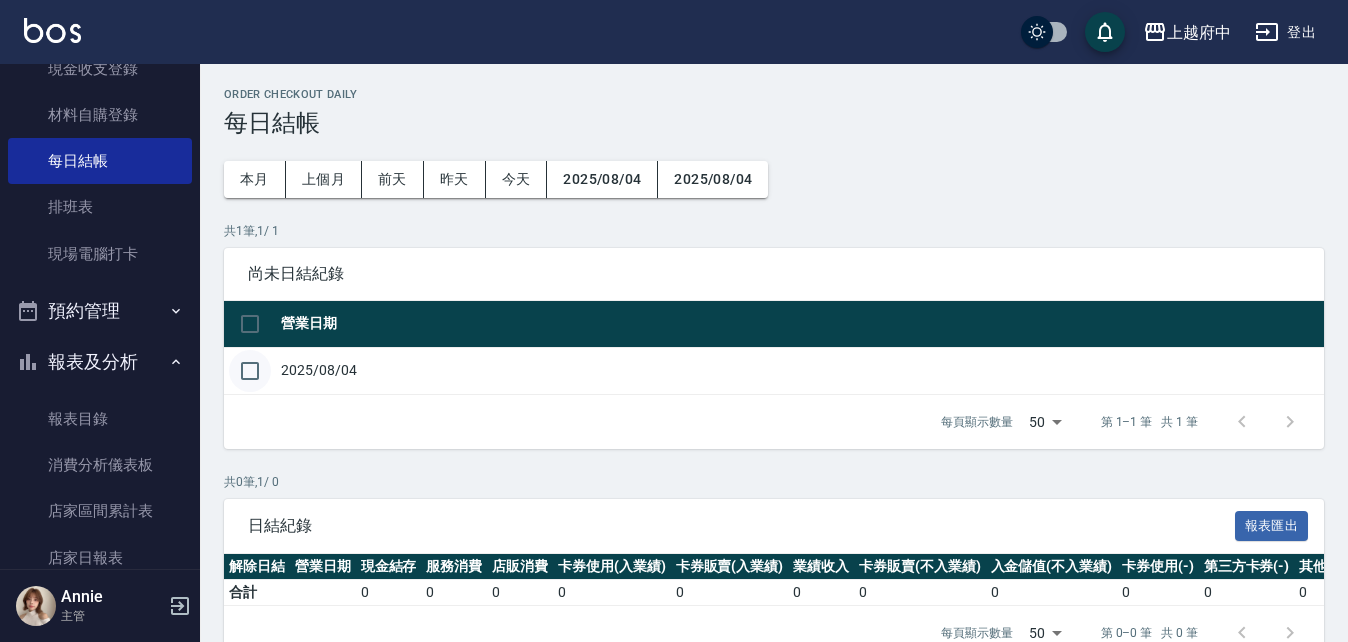 click at bounding box center (250, 371) 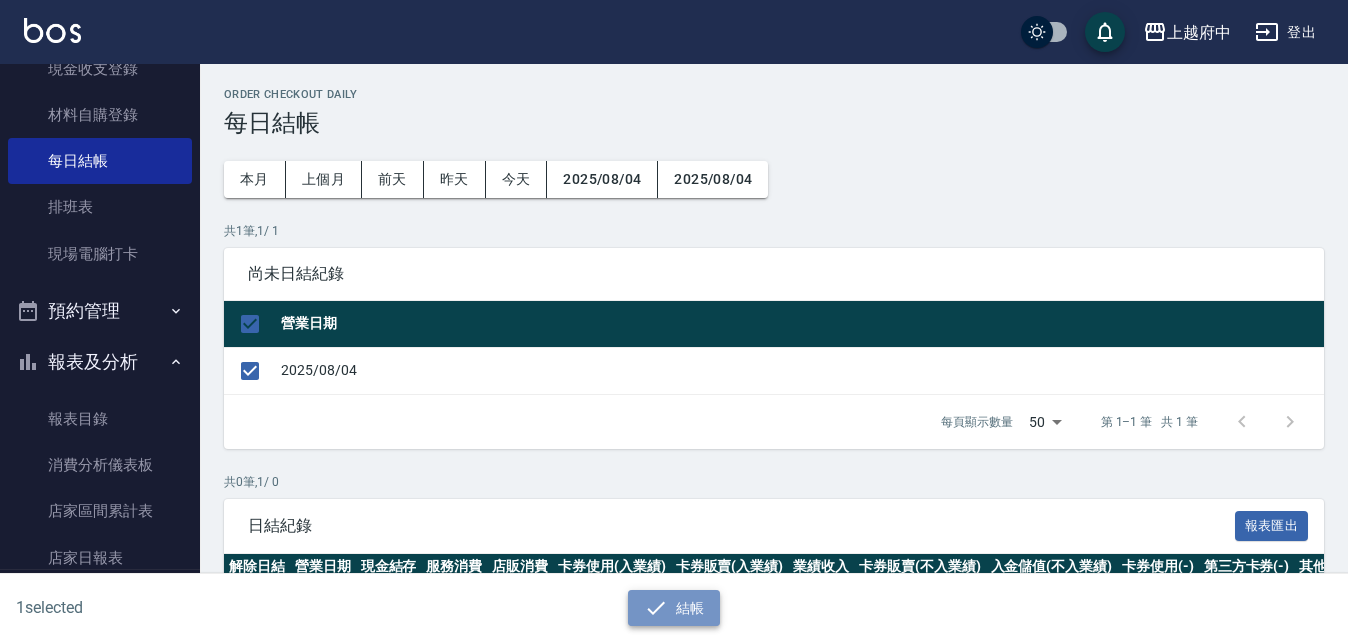 click on "結帳" at bounding box center (674, 608) 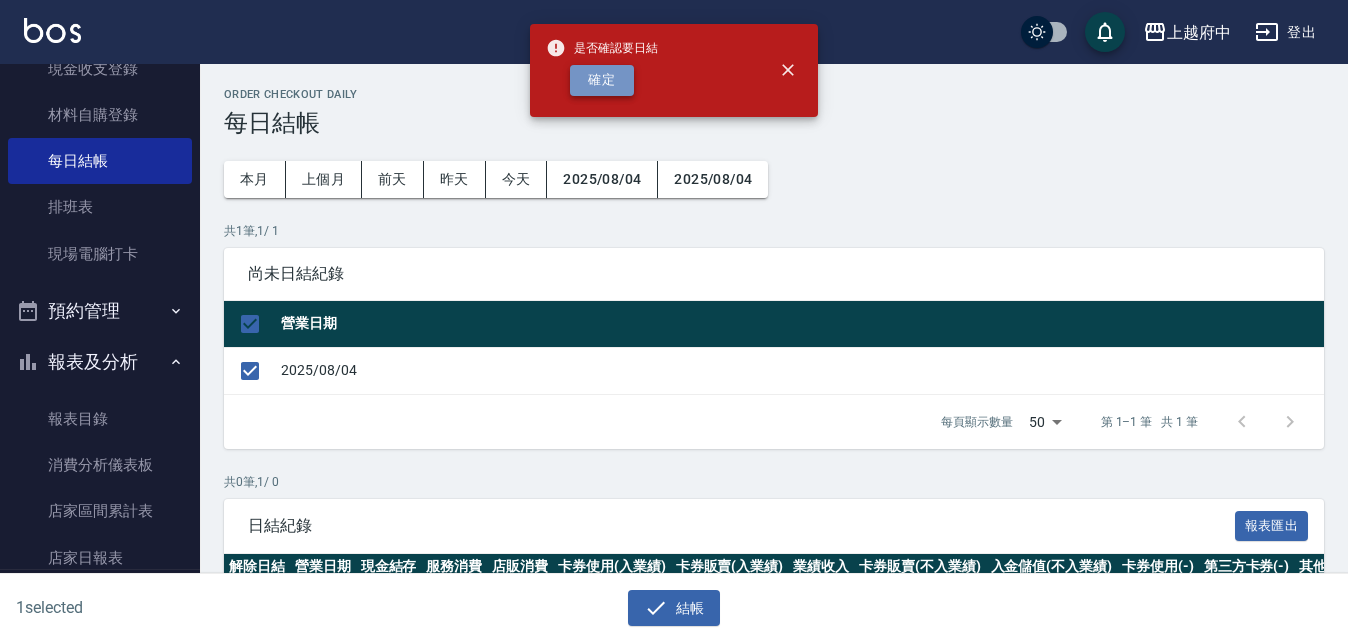 click on "確定" at bounding box center [602, 80] 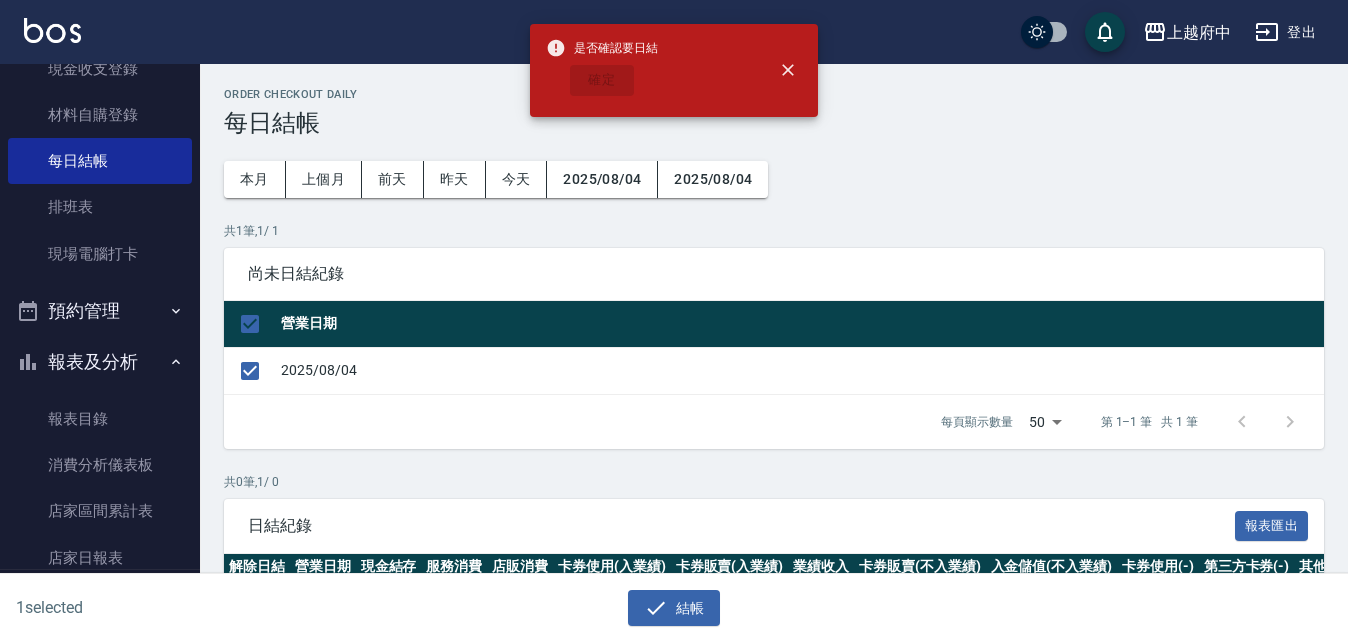 checkbox on "false" 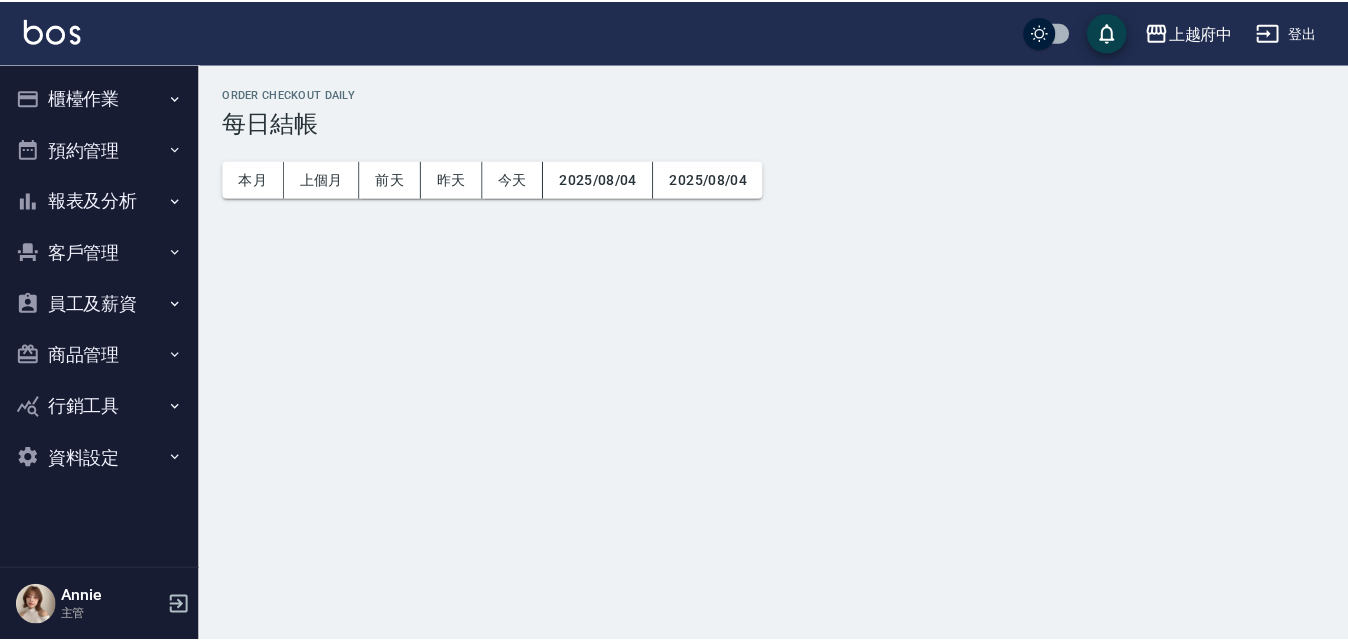scroll, scrollTop: 0, scrollLeft: 0, axis: both 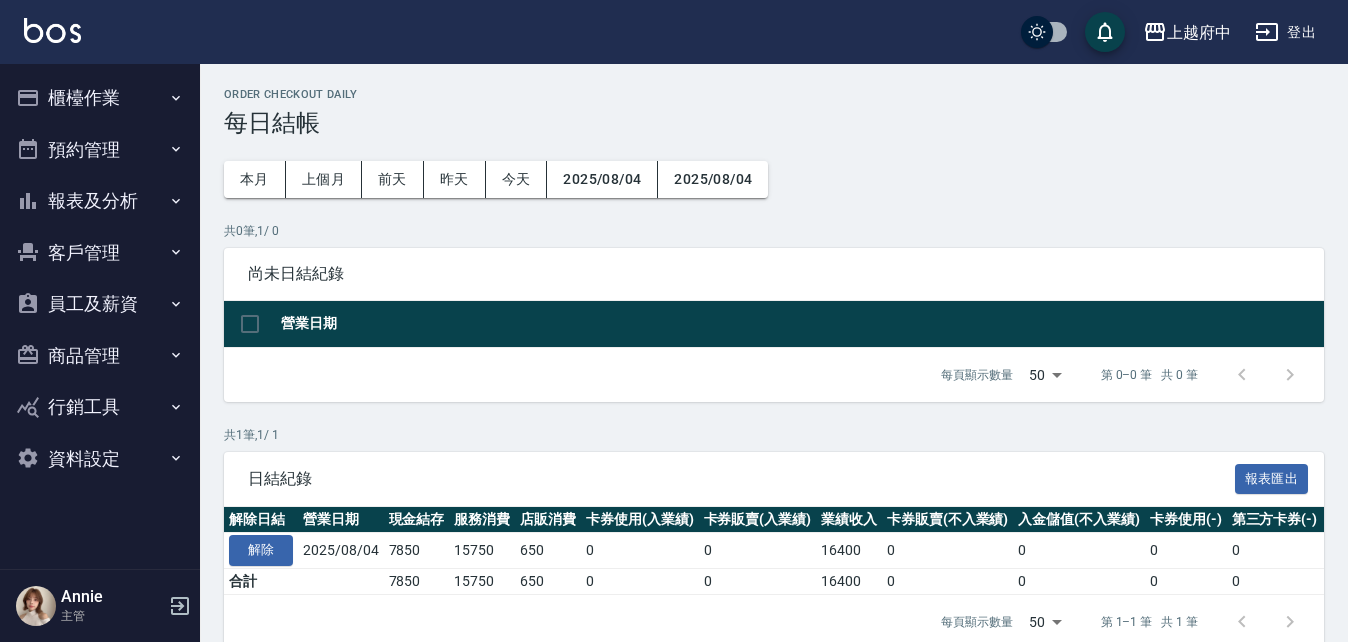 click on "櫃檯作業" at bounding box center [100, 98] 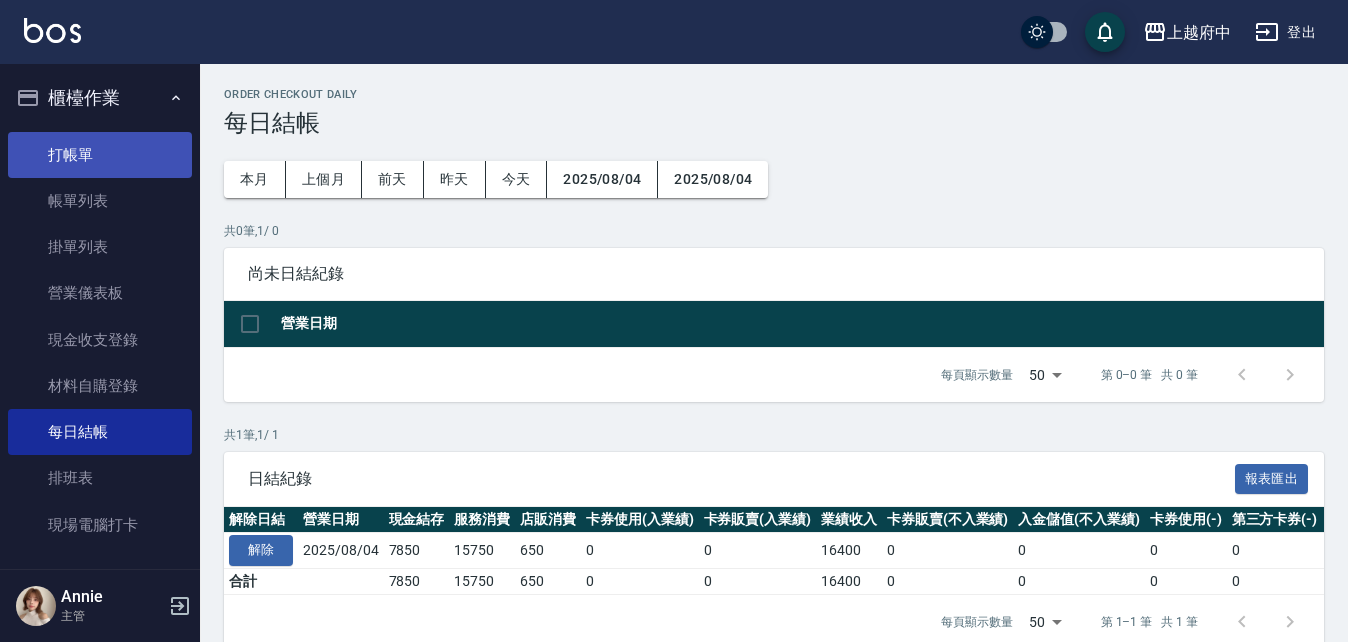 click on "打帳單" at bounding box center [100, 155] 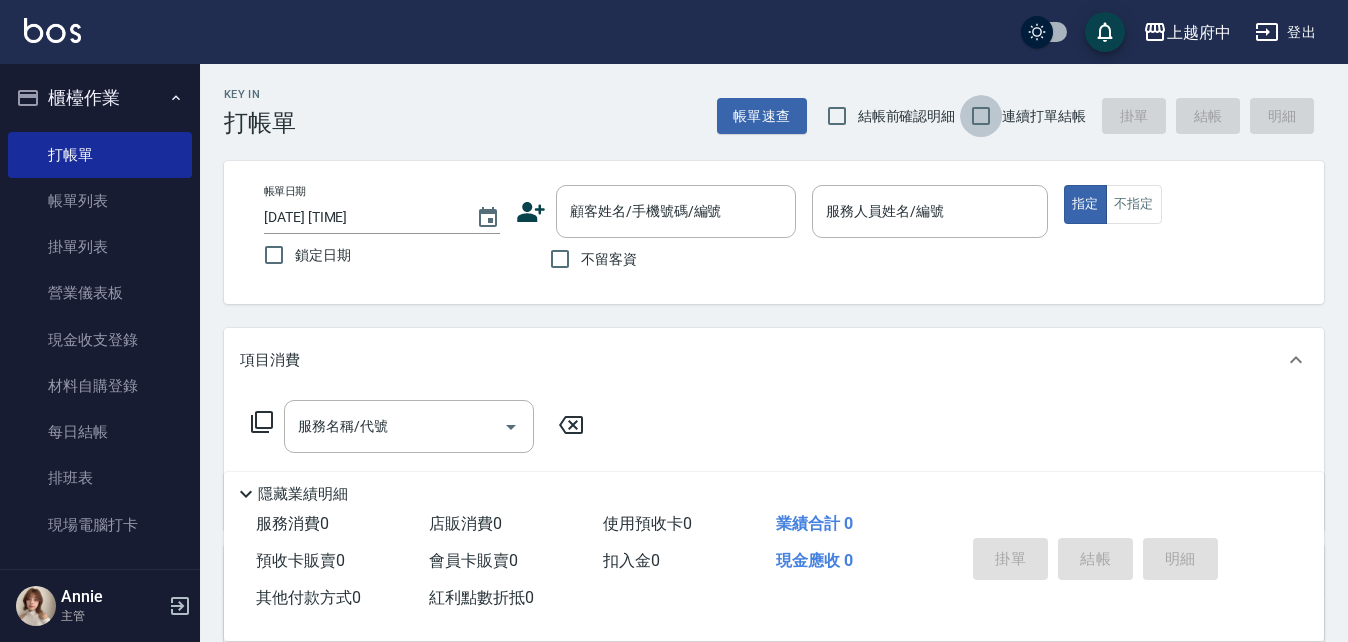 click on "連續打單結帳" at bounding box center (981, 116) 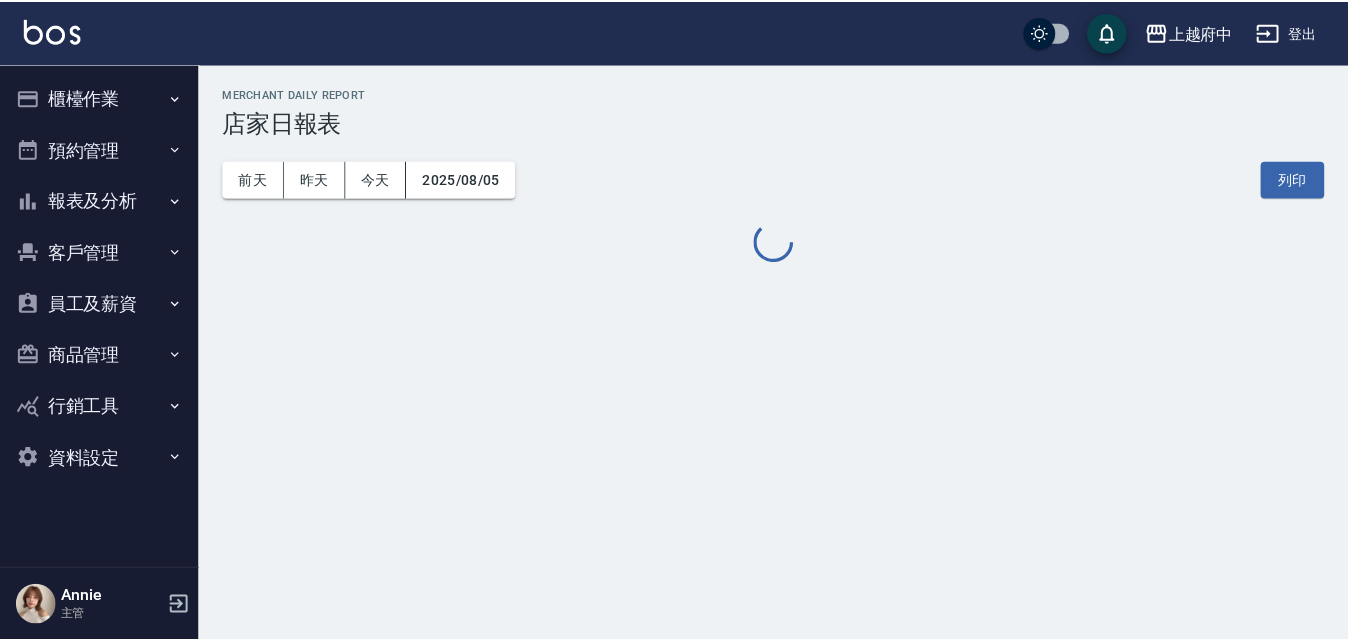 scroll, scrollTop: 0, scrollLeft: 0, axis: both 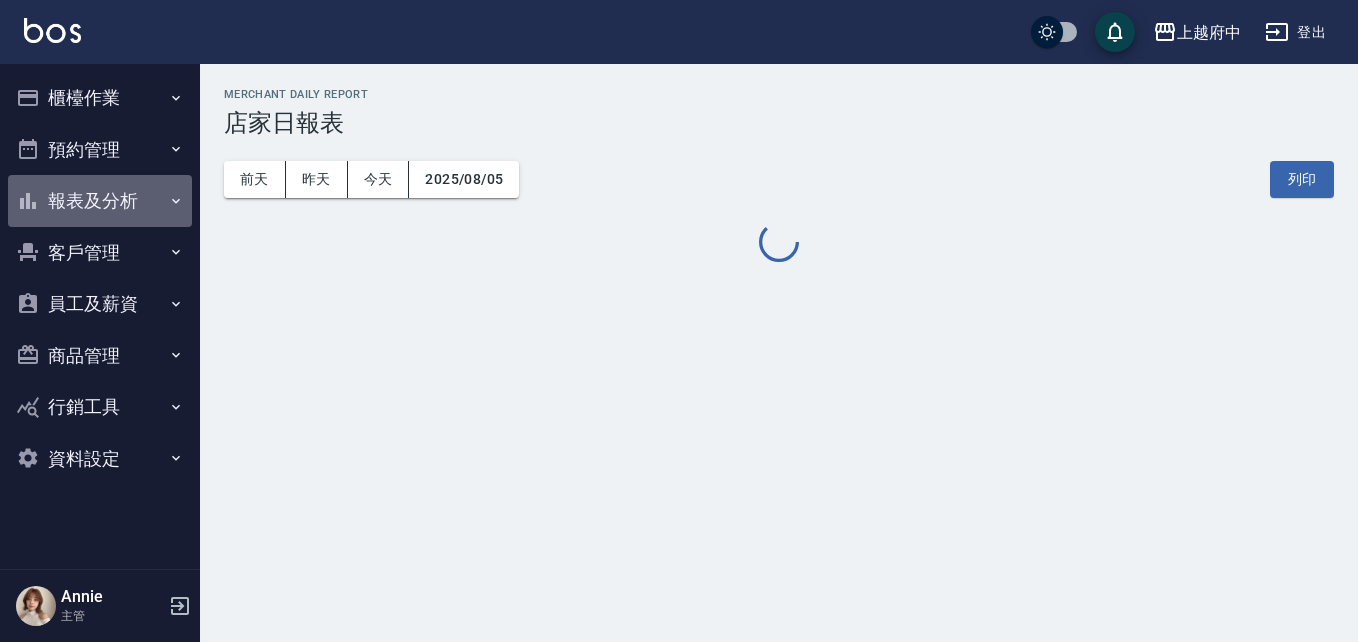 click on "報表及分析" at bounding box center (100, 201) 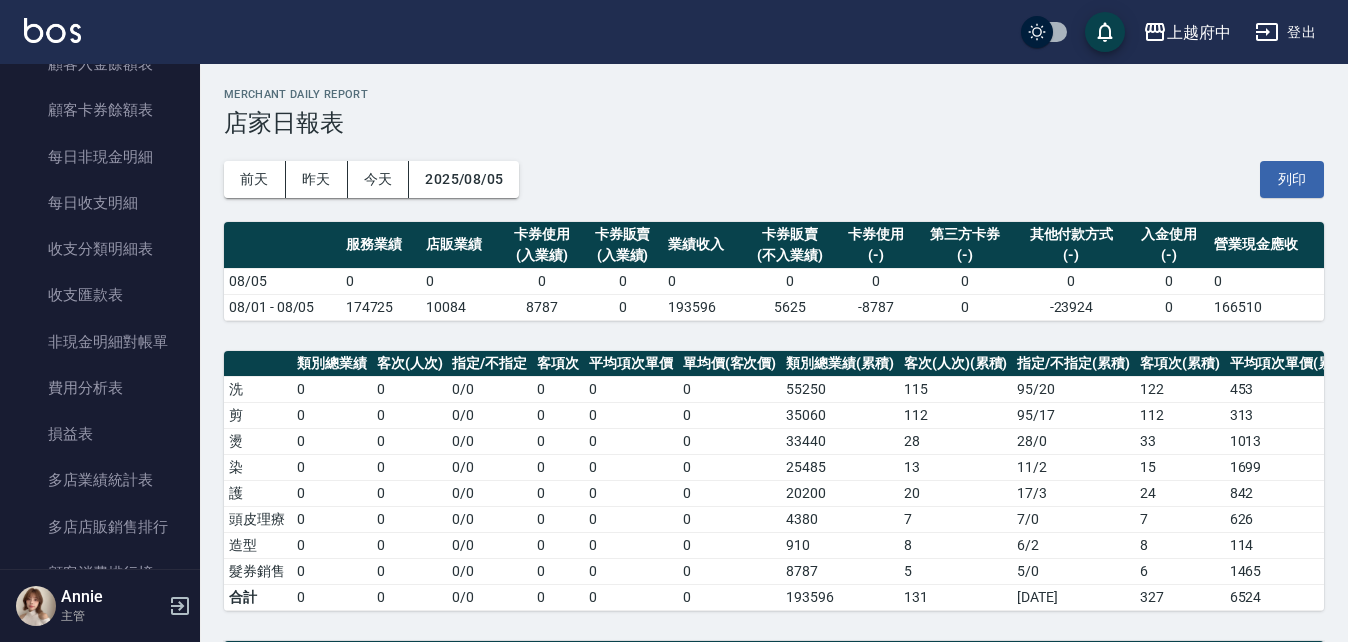 scroll, scrollTop: 1600, scrollLeft: 0, axis: vertical 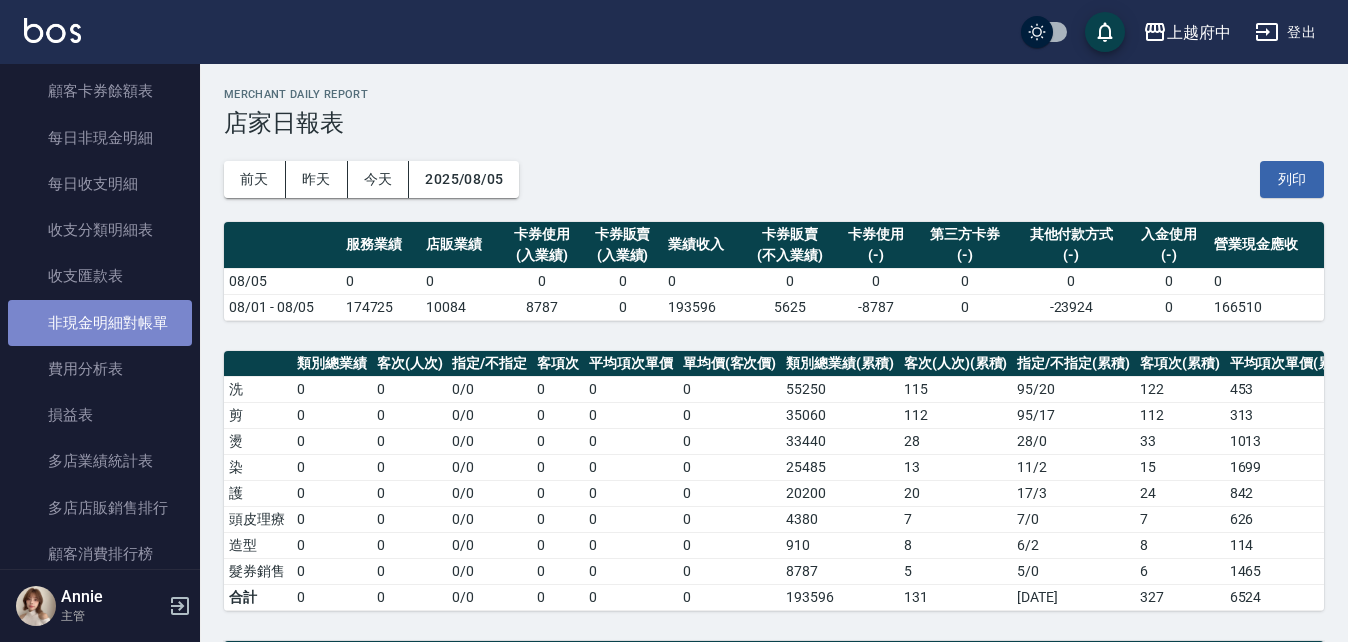 click on "非現金明細對帳單" at bounding box center [100, 323] 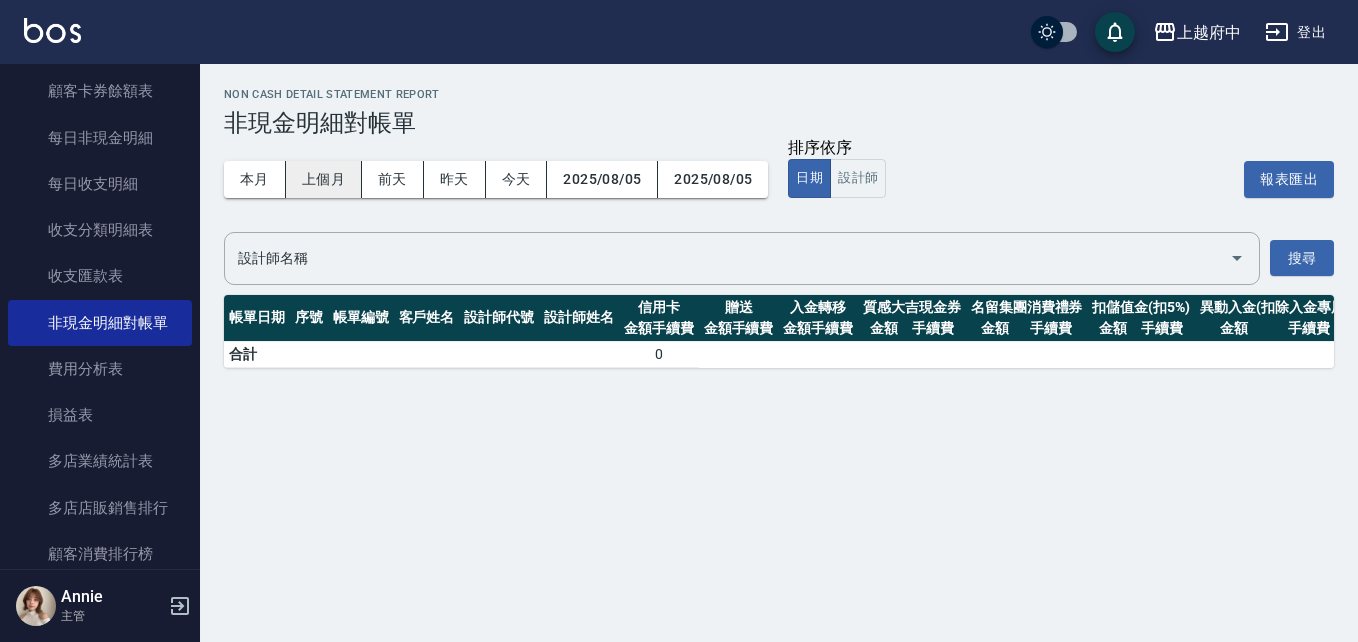 click on "上個月" at bounding box center [324, 179] 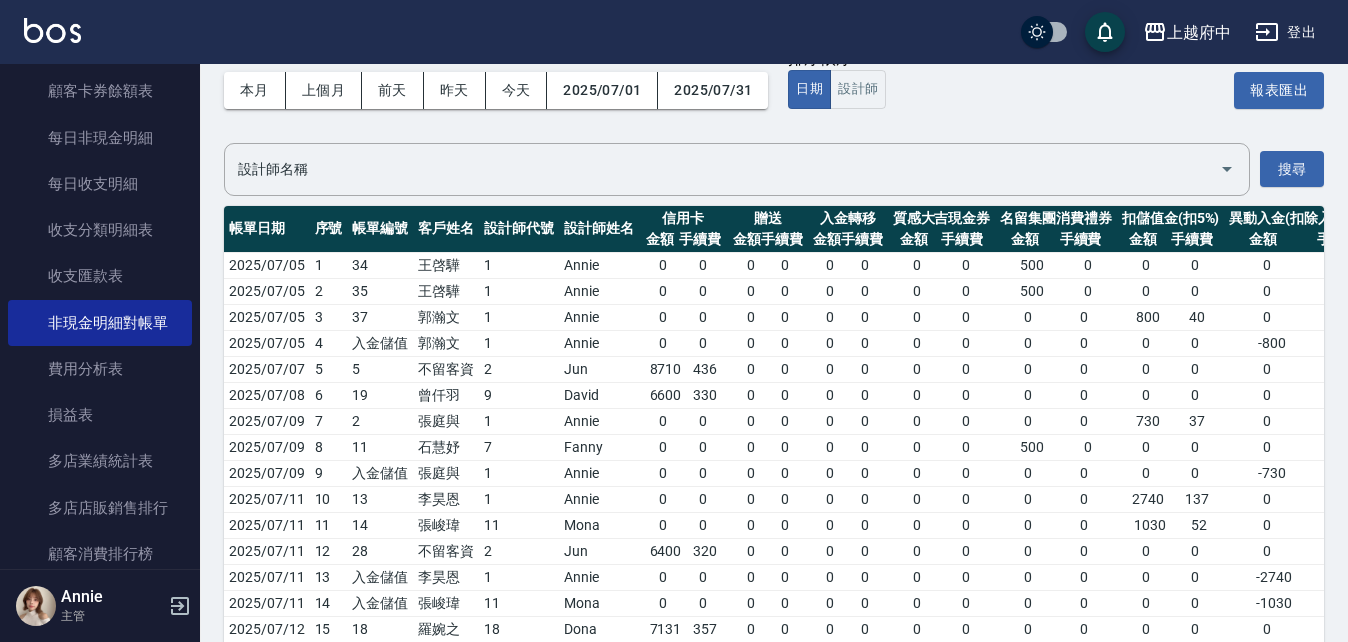 scroll, scrollTop: 0, scrollLeft: 0, axis: both 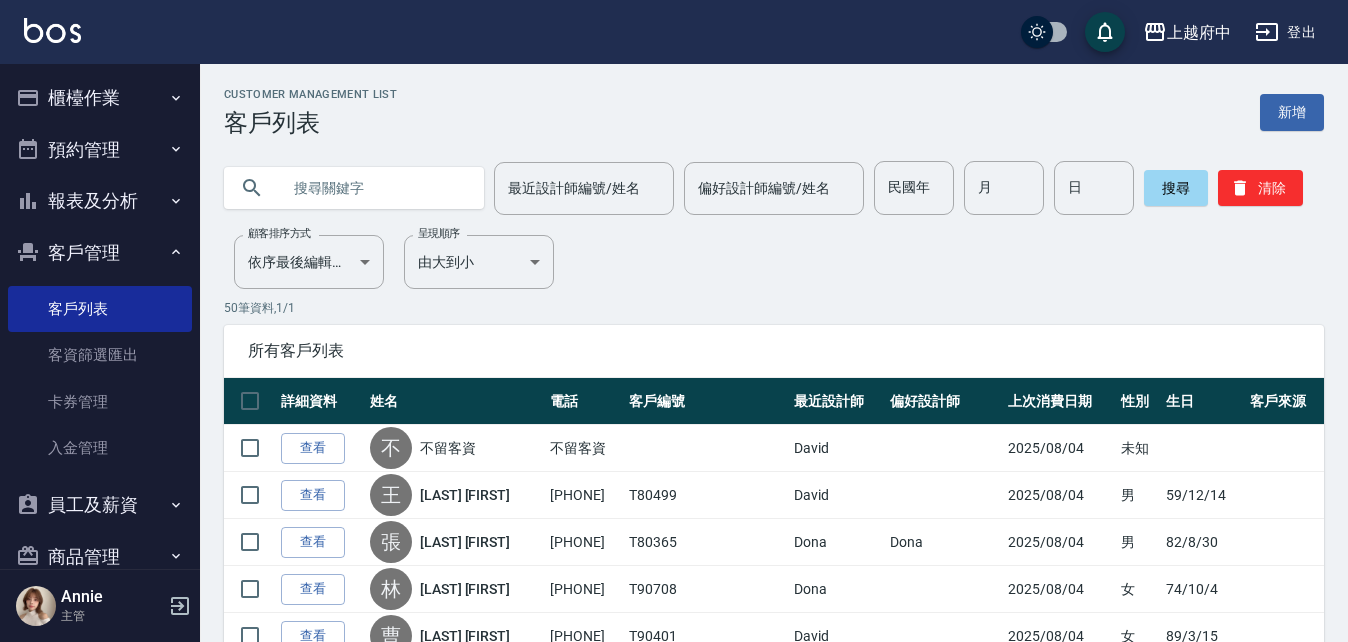 click at bounding box center [374, 188] 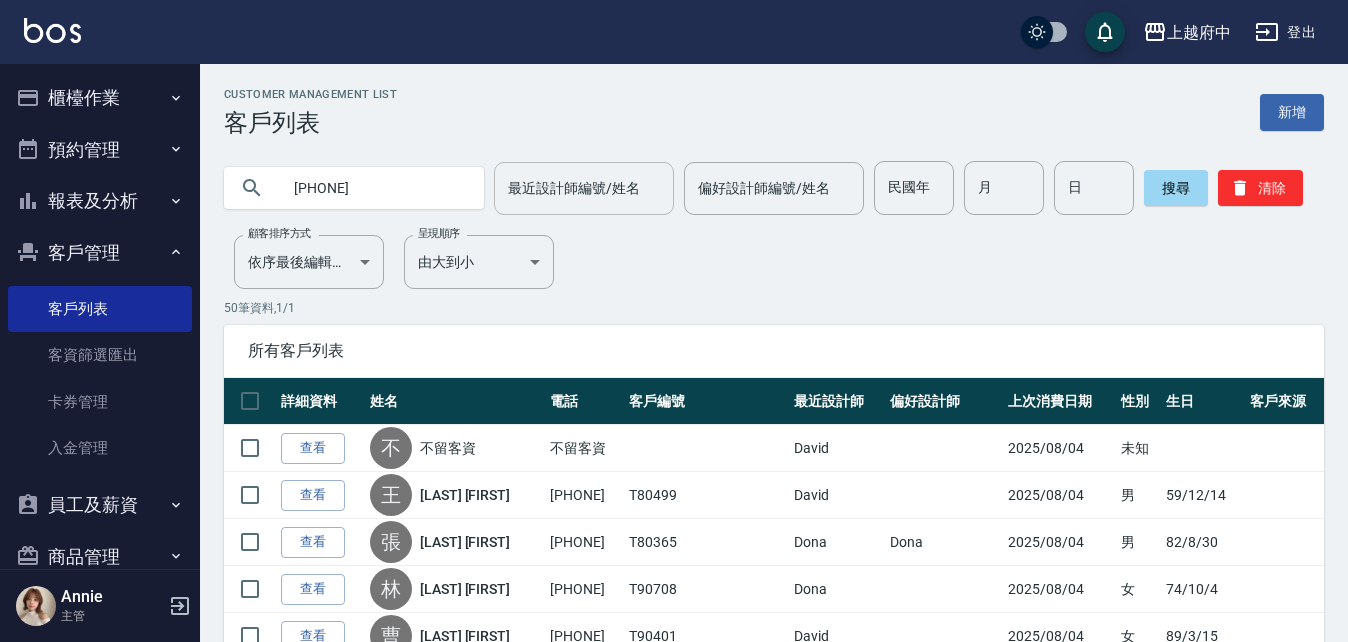 type on "[PHONE]" 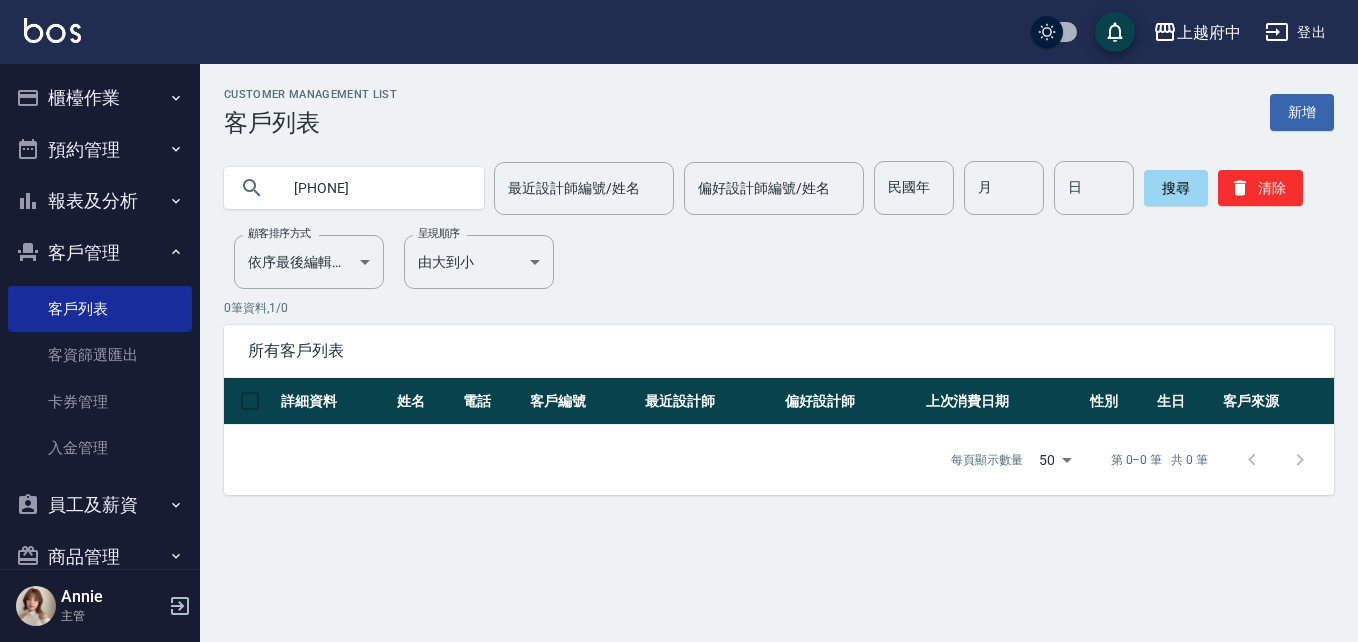 drag, startPoint x: 379, startPoint y: 191, endPoint x: 227, endPoint y: 199, distance: 152.21039 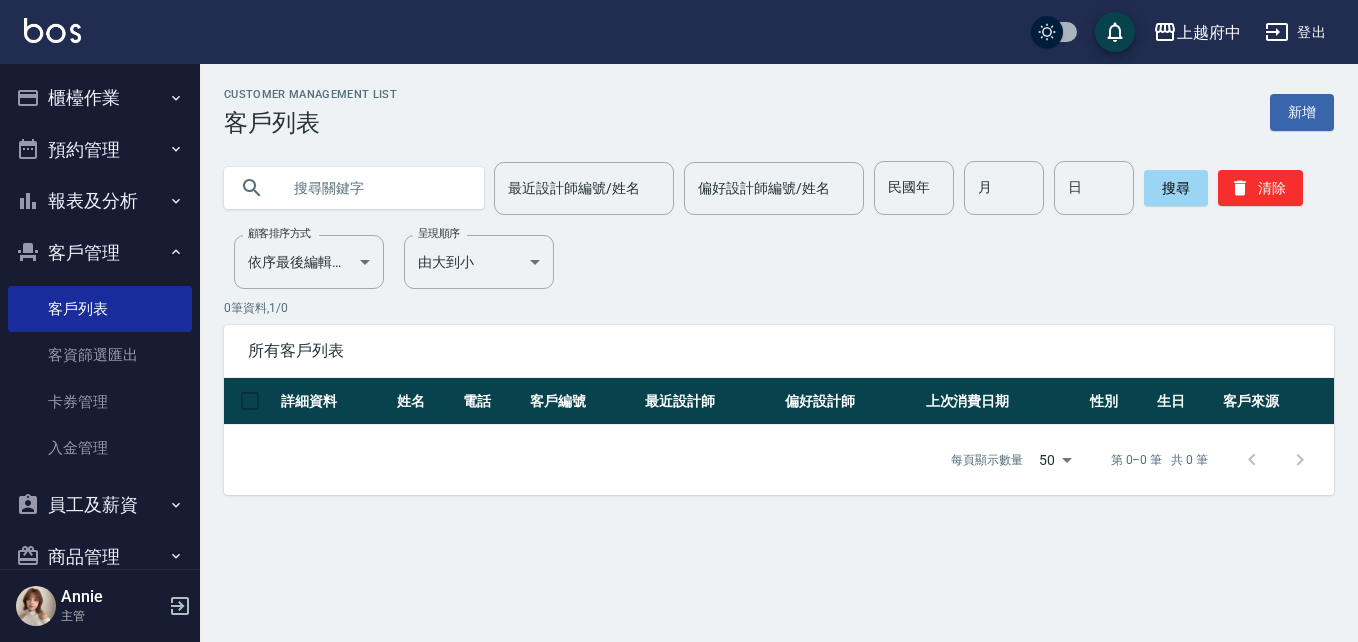 type 